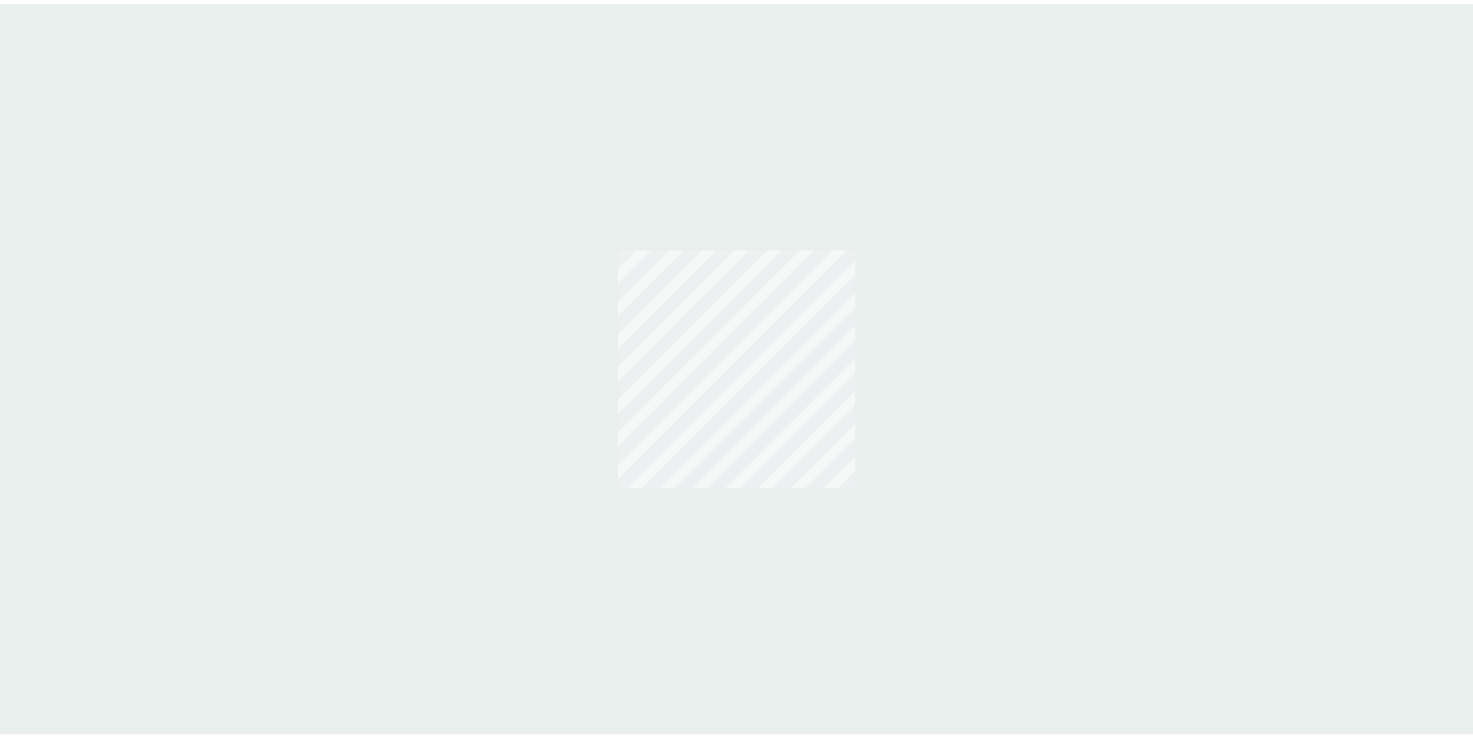 scroll, scrollTop: 0, scrollLeft: 0, axis: both 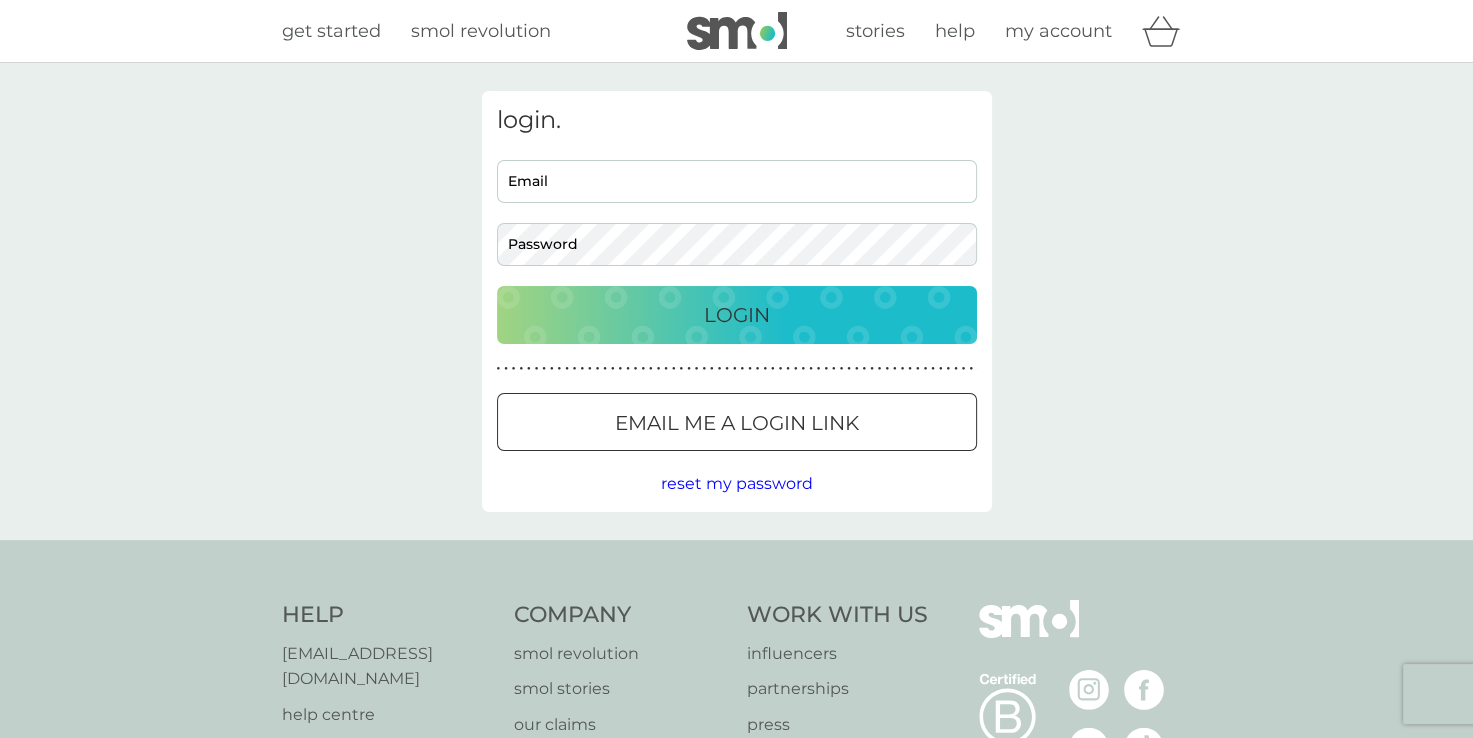 type on "[EMAIL_ADDRESS][DOMAIN_NAME]" 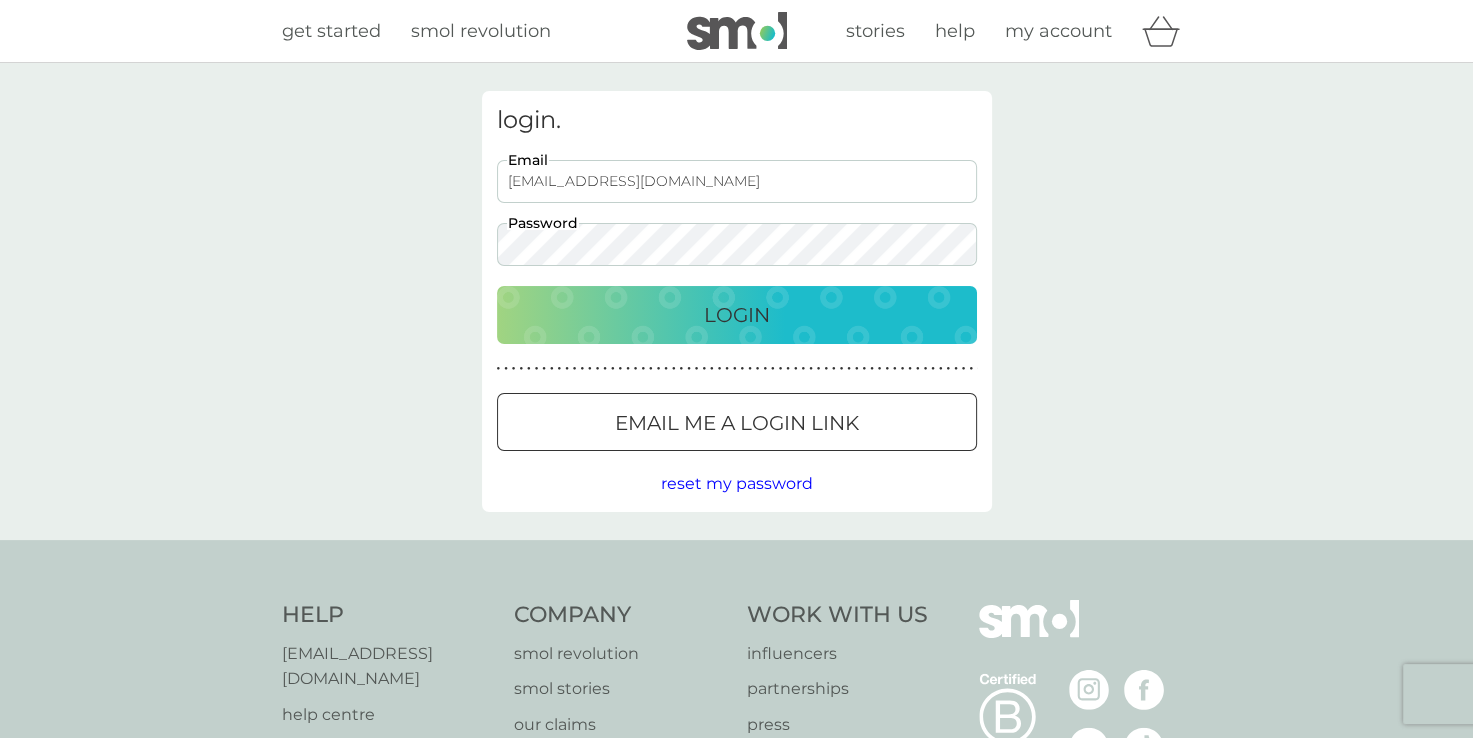 click on "Login" at bounding box center [737, 315] 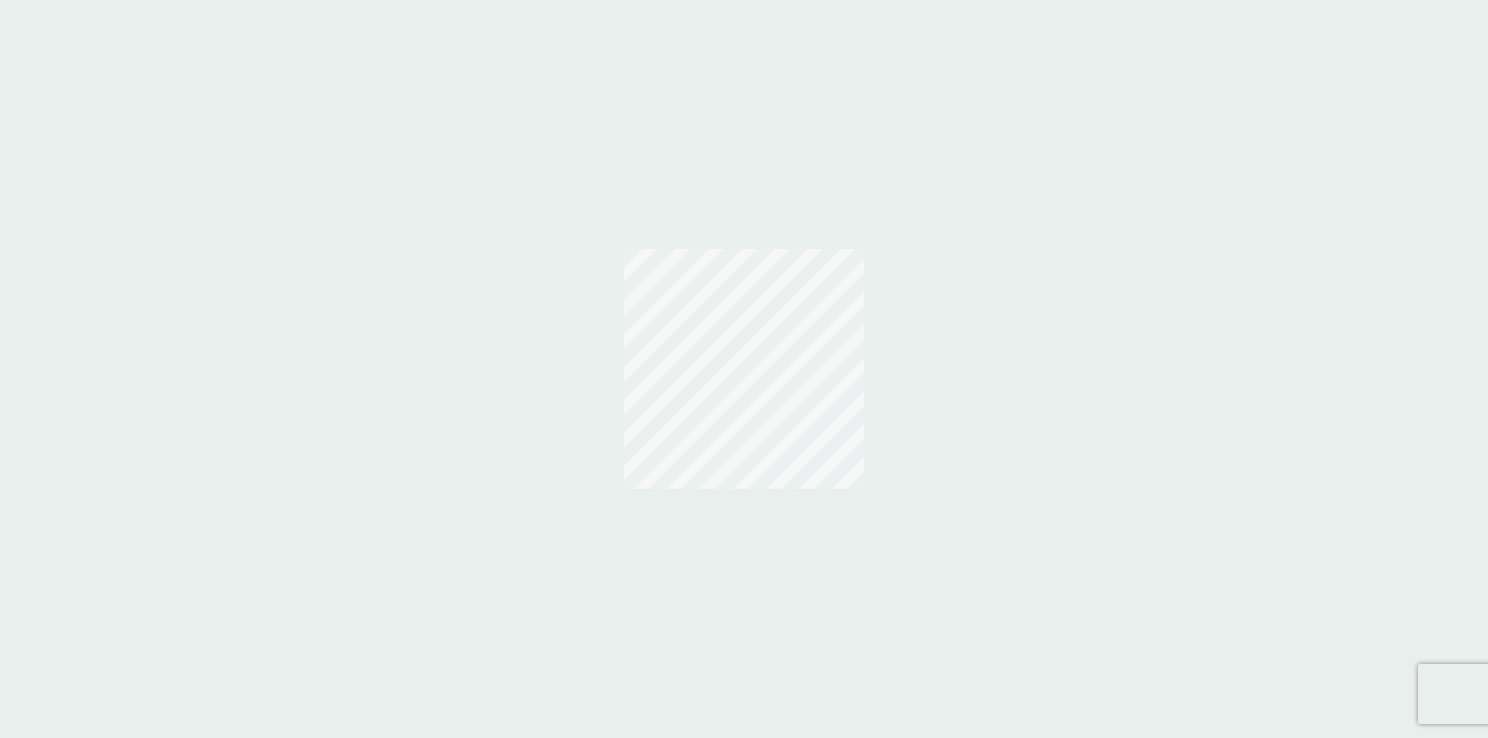 scroll, scrollTop: 0, scrollLeft: 0, axis: both 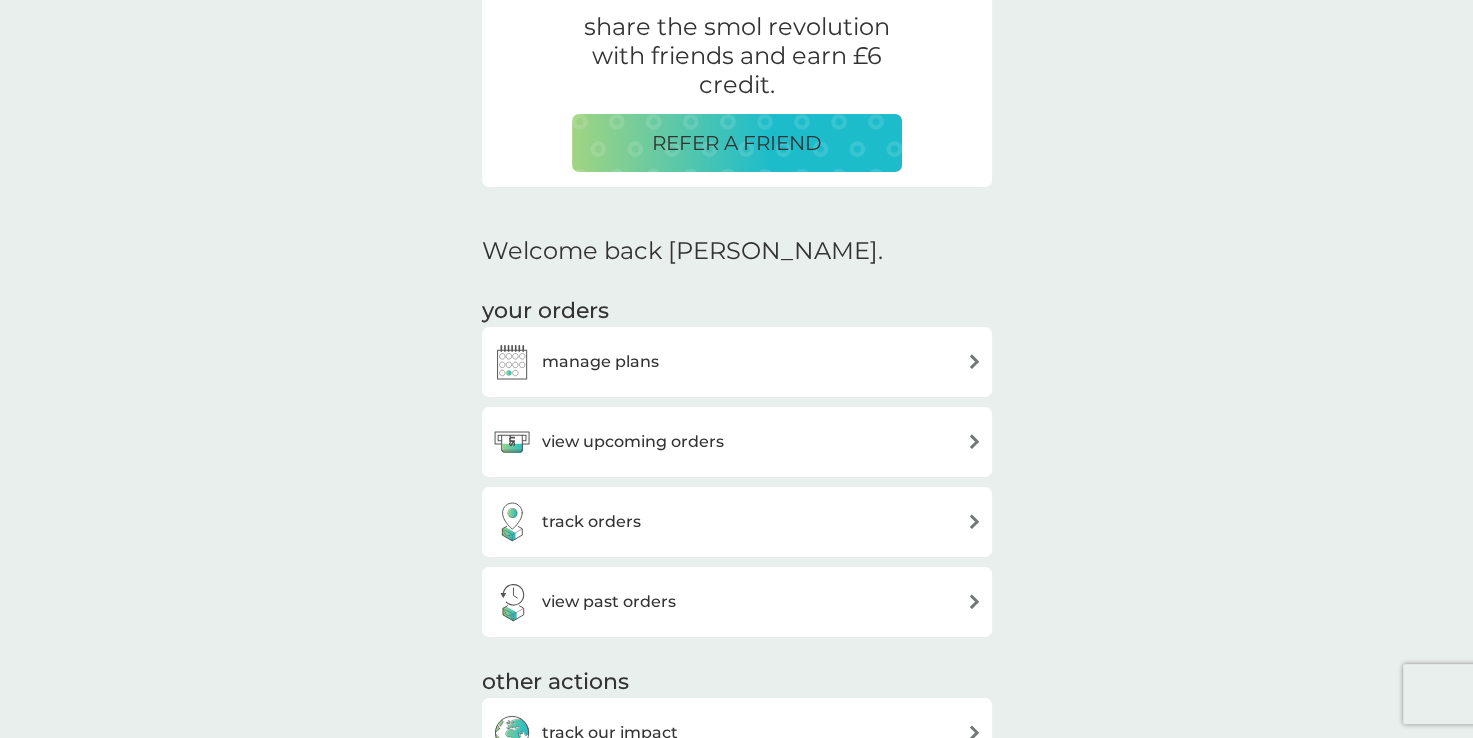 click on "view upcoming orders" at bounding box center [633, 442] 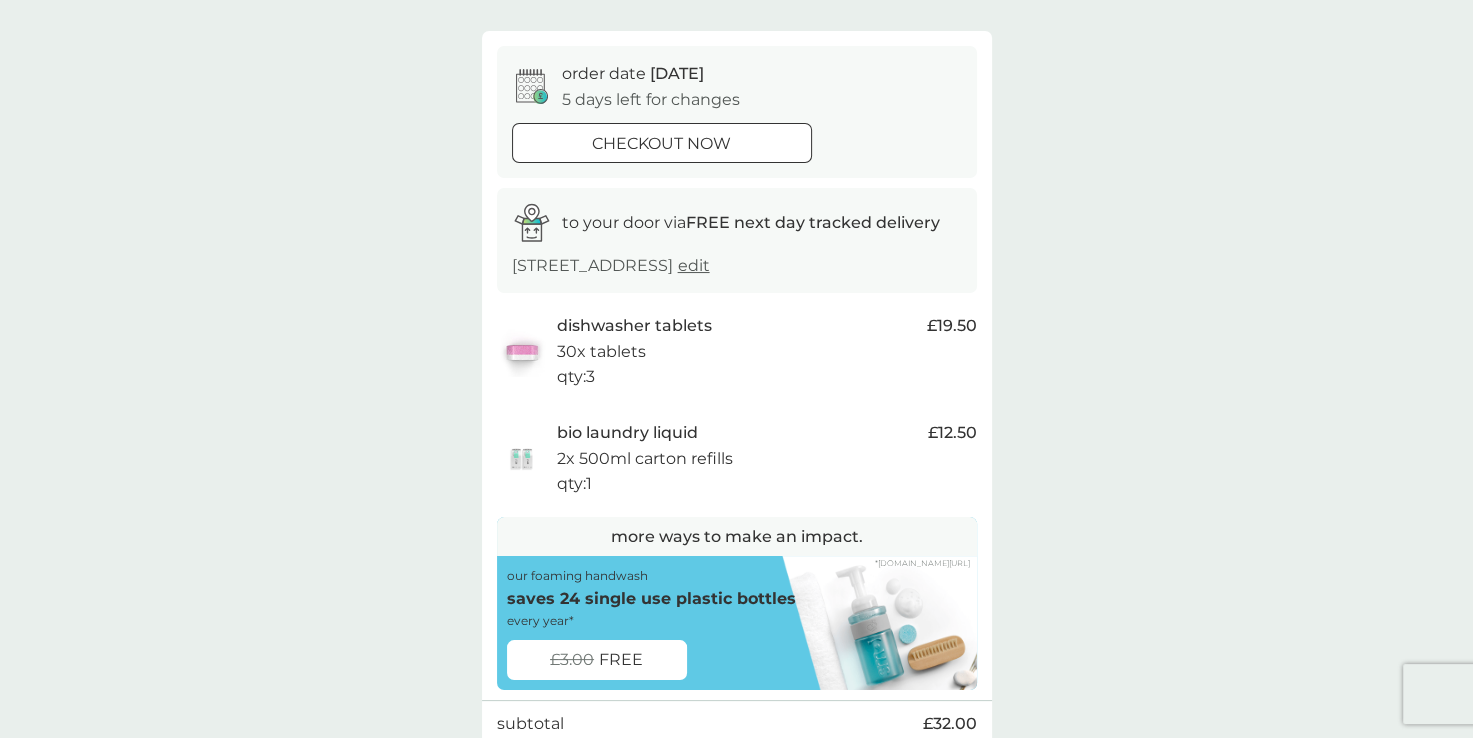 scroll, scrollTop: 200, scrollLeft: 0, axis: vertical 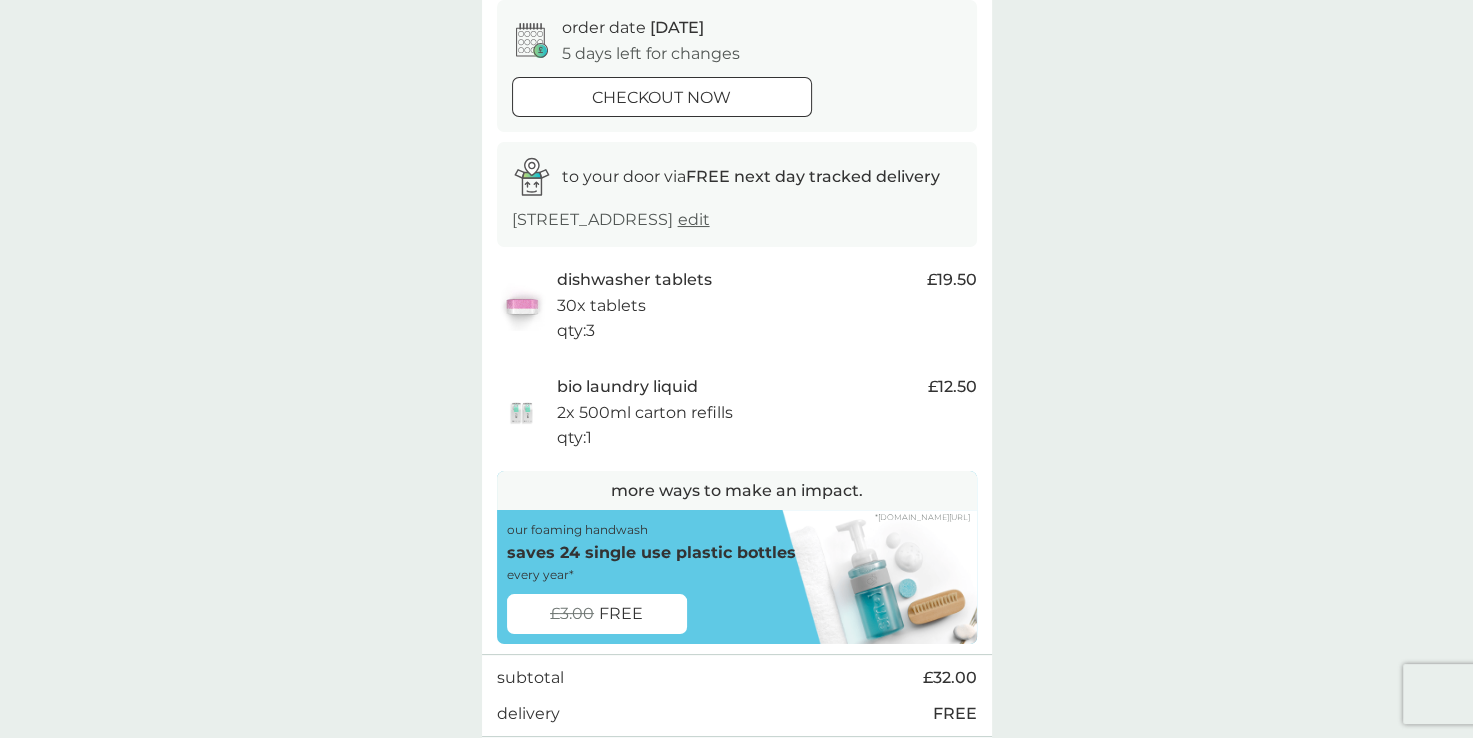 click on "30x tablets" at bounding box center [601, 306] 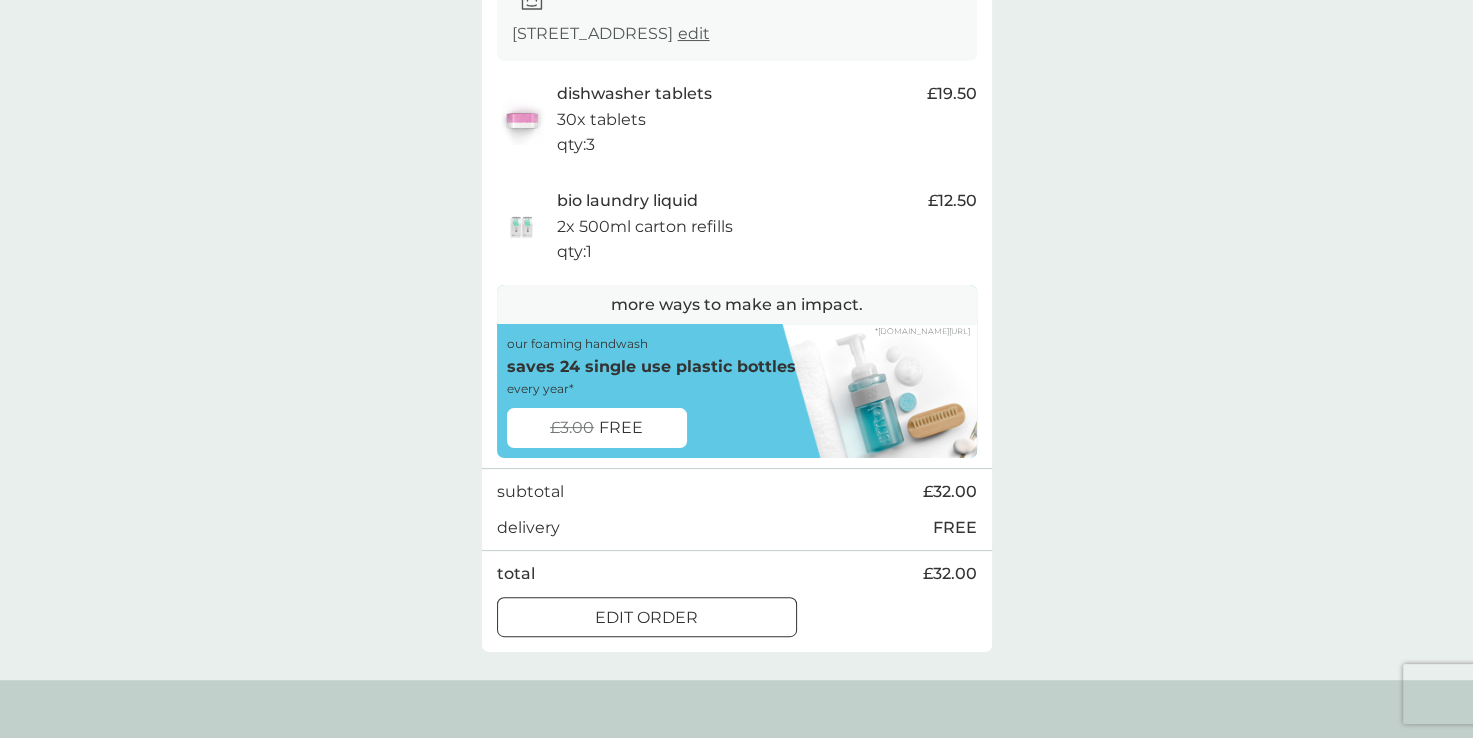 scroll, scrollTop: 500, scrollLeft: 0, axis: vertical 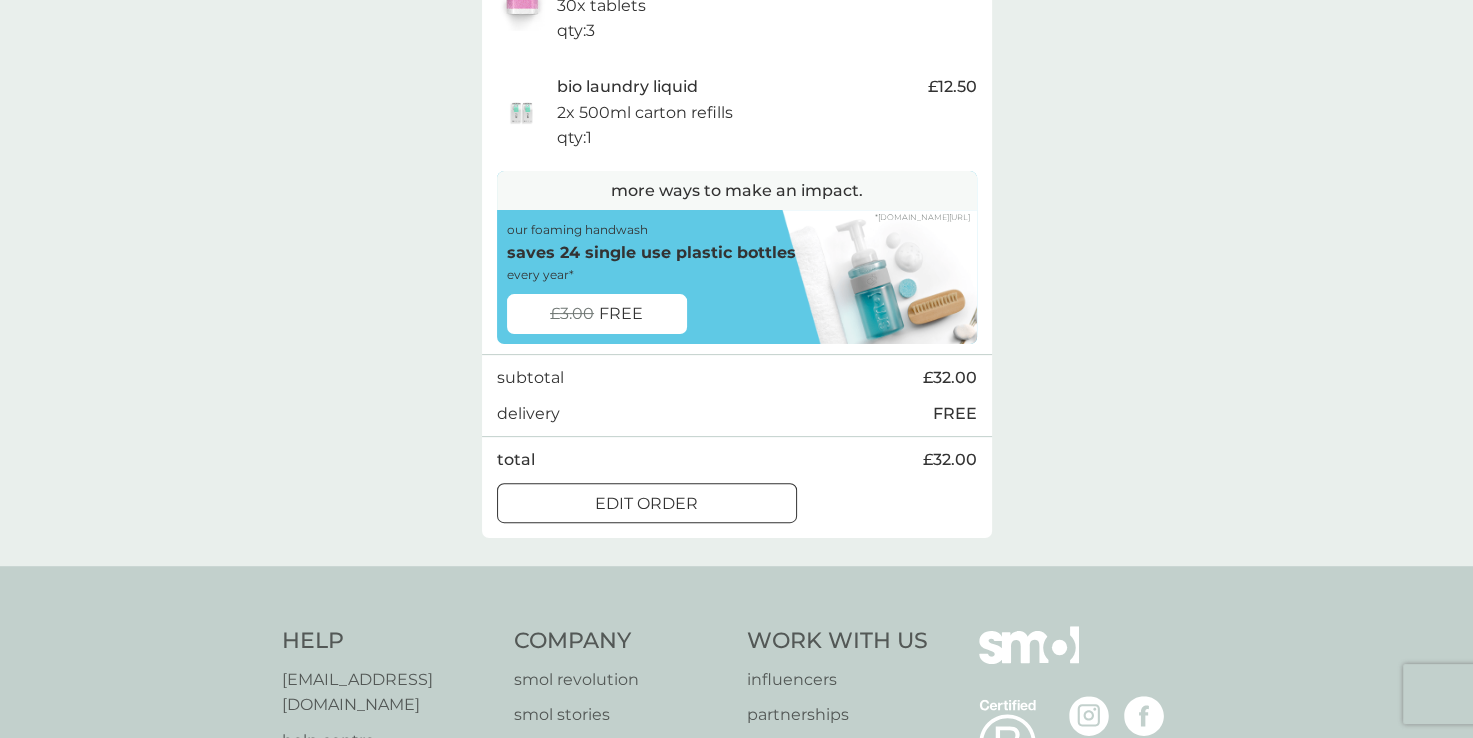 click on "edit order" at bounding box center [646, 504] 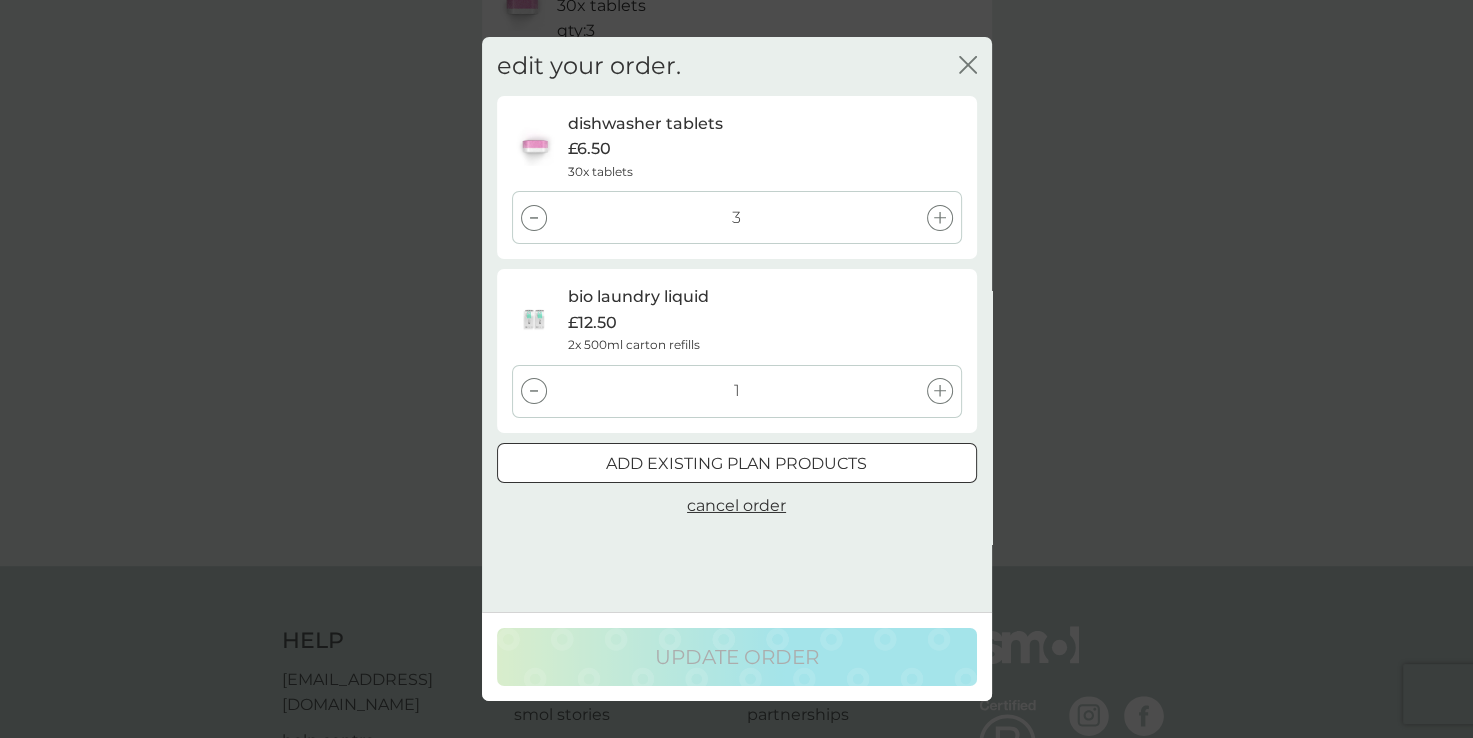click 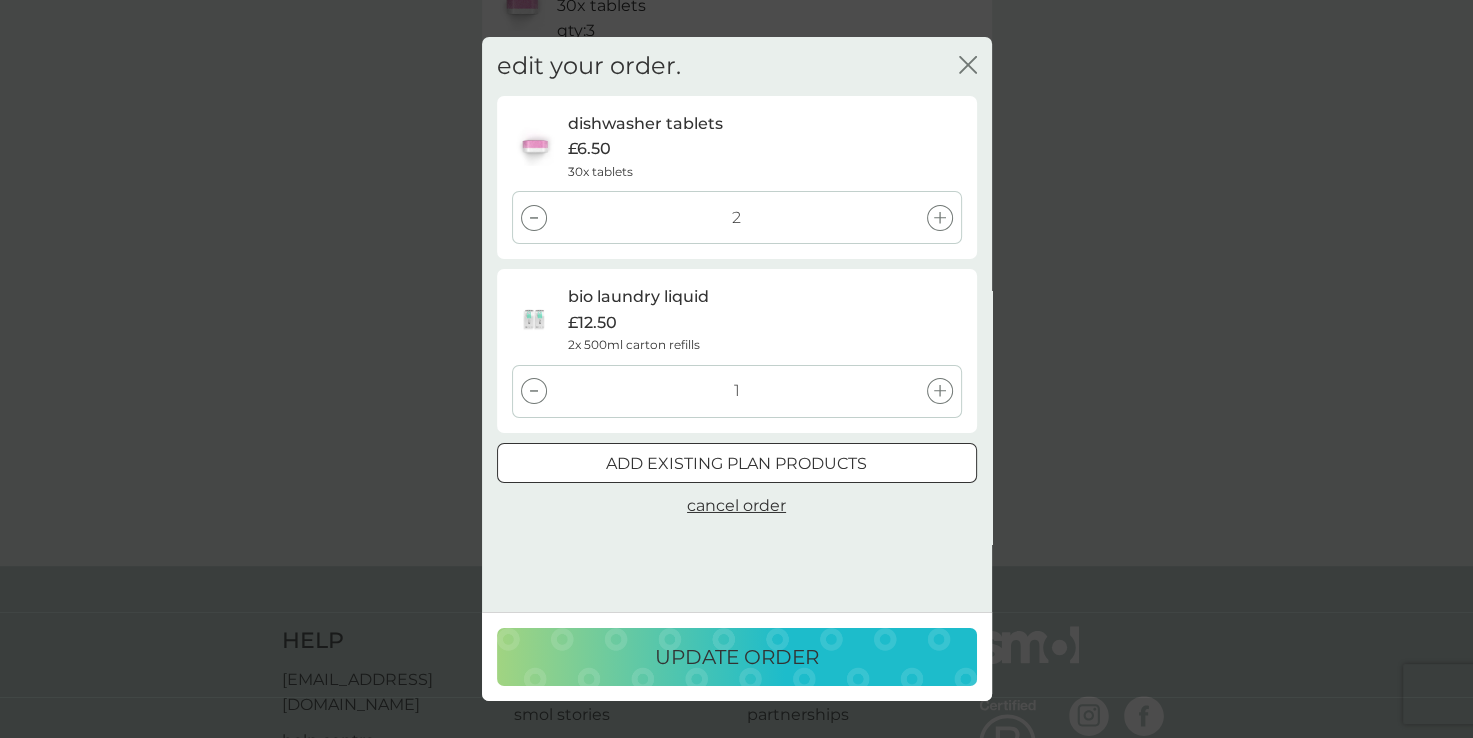 click 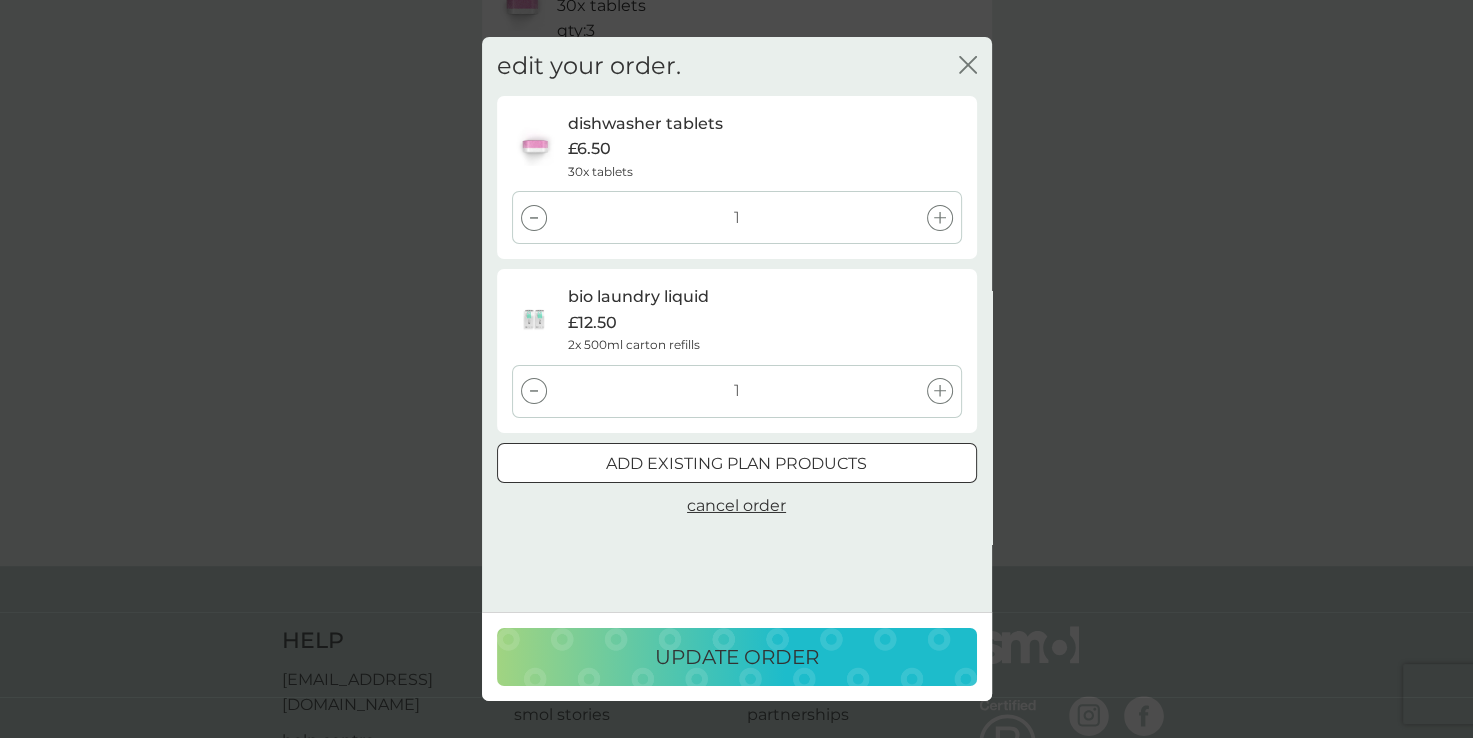click at bounding box center (534, 391) 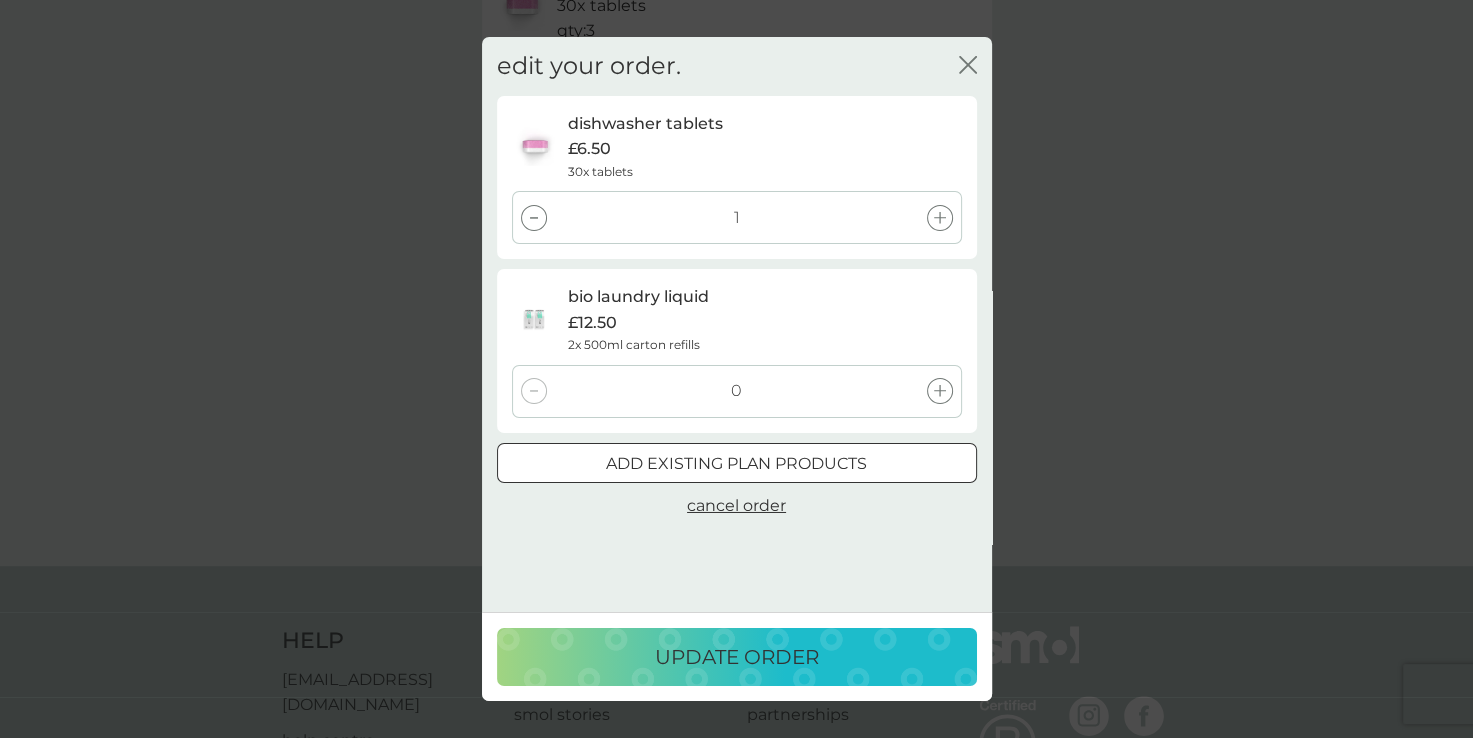 click on "update order" at bounding box center [737, 657] 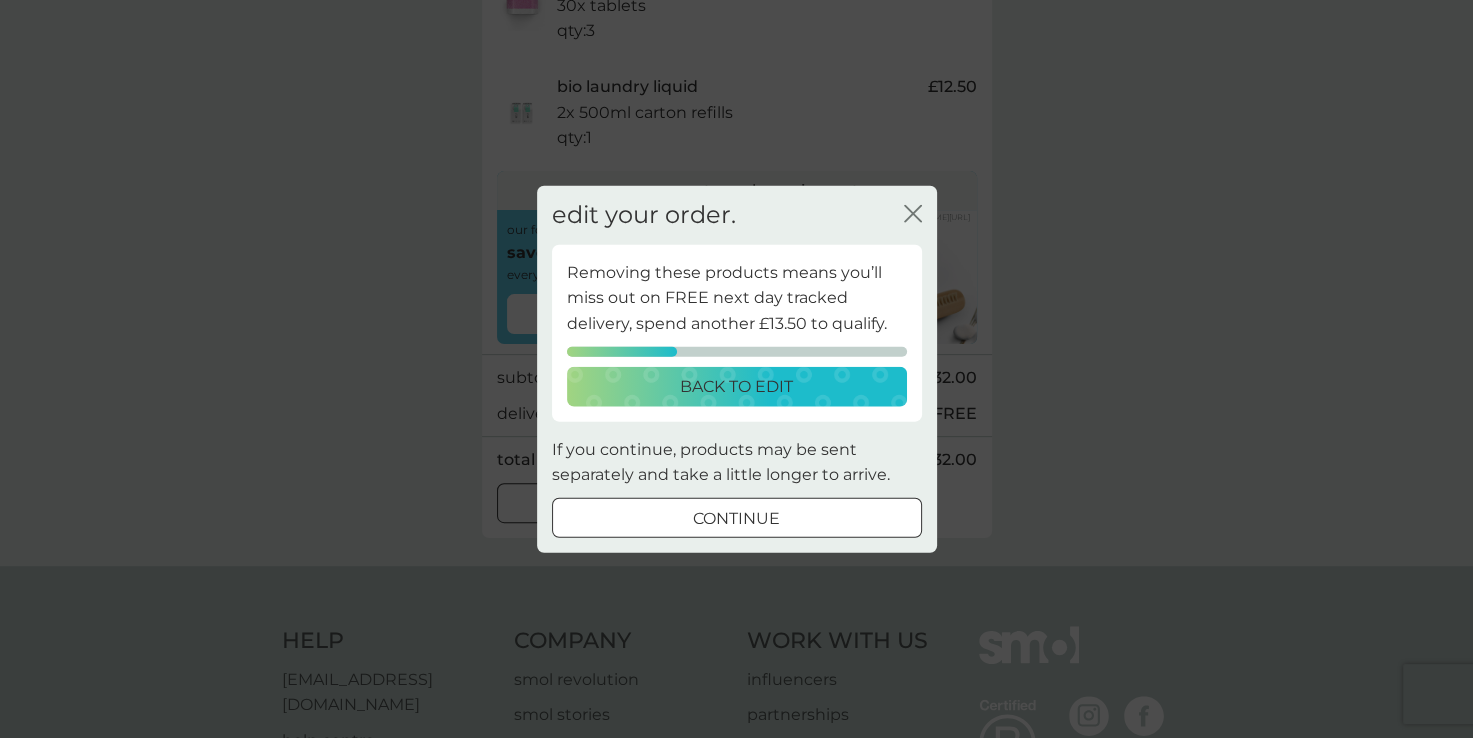 click on "continue" at bounding box center (736, 518) 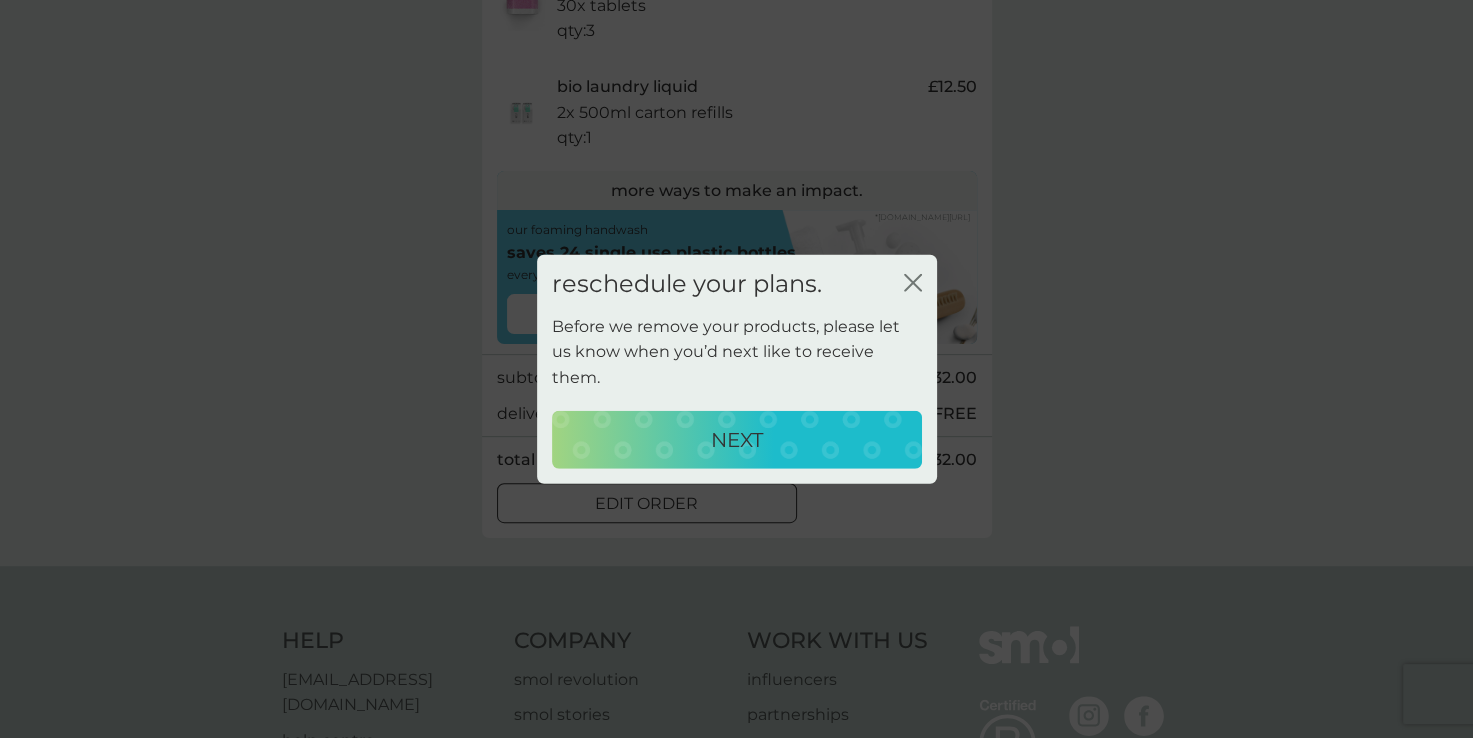click on "NEXT" at bounding box center (737, 439) 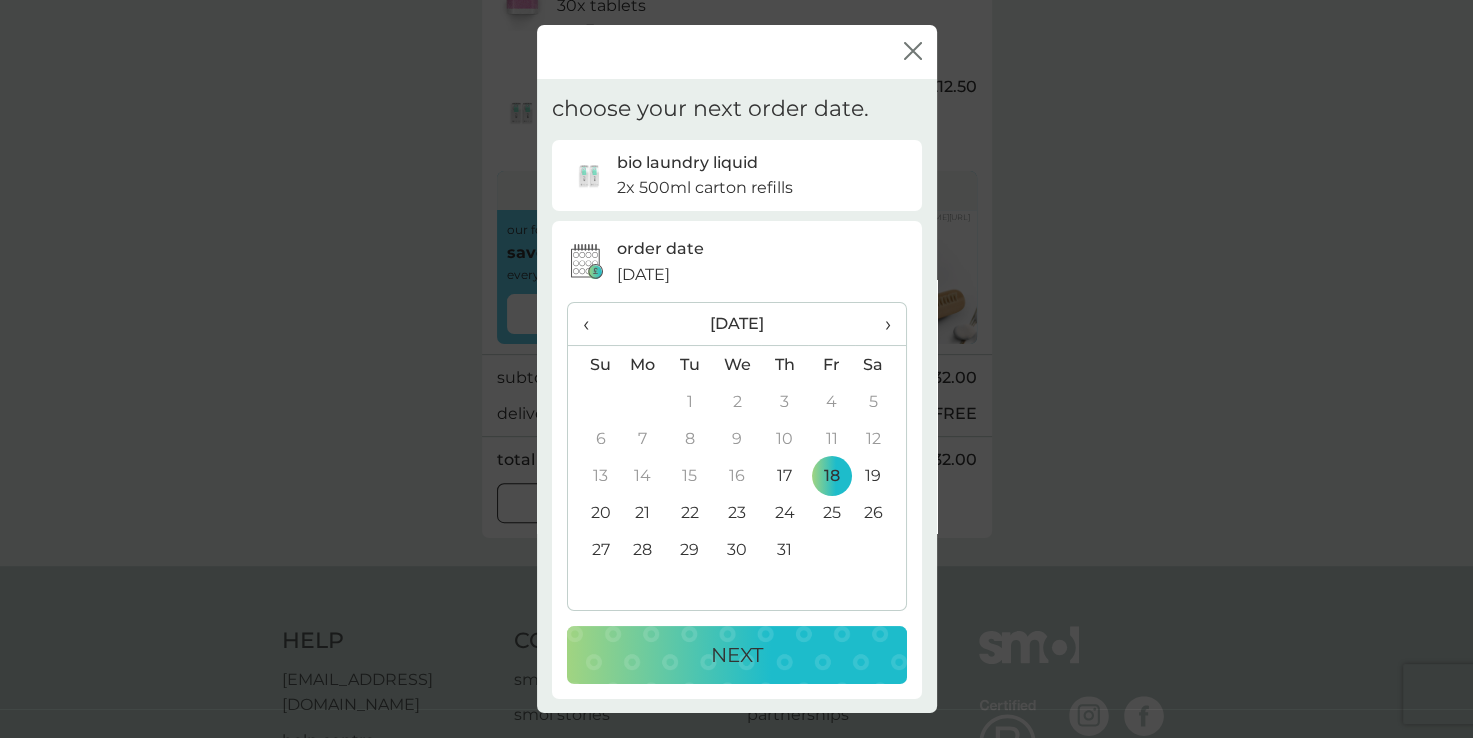 click on "›" at bounding box center [880, 324] 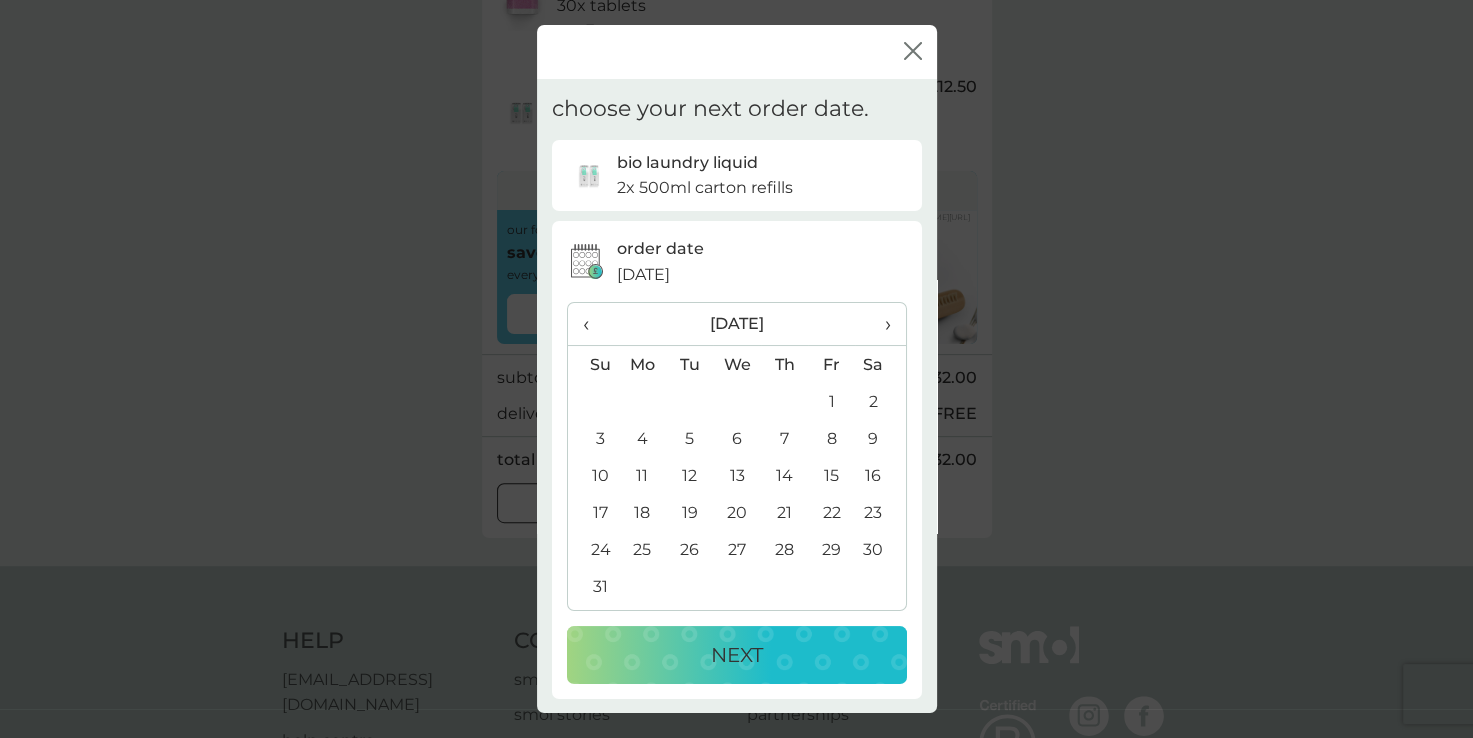 click on "›" at bounding box center [880, 324] 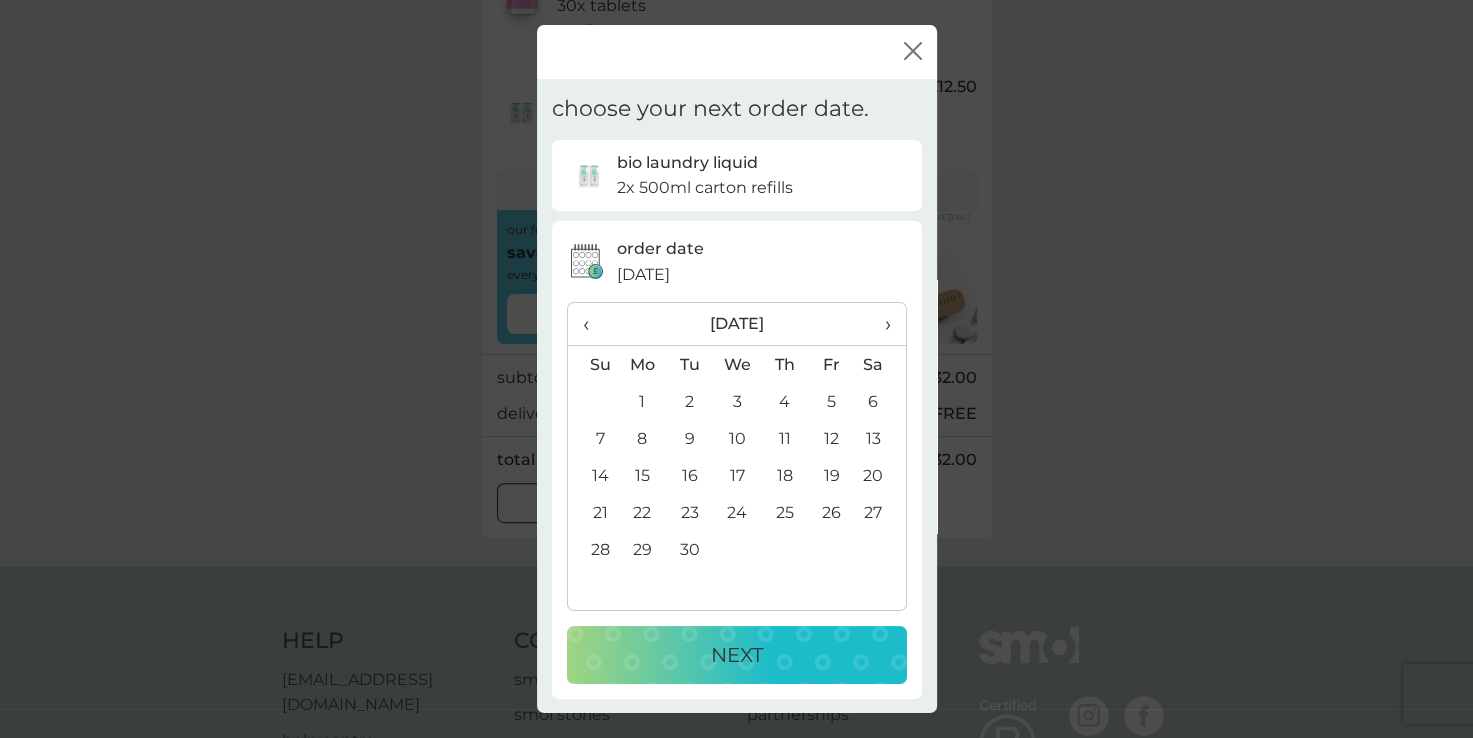 click on "›" at bounding box center (880, 324) 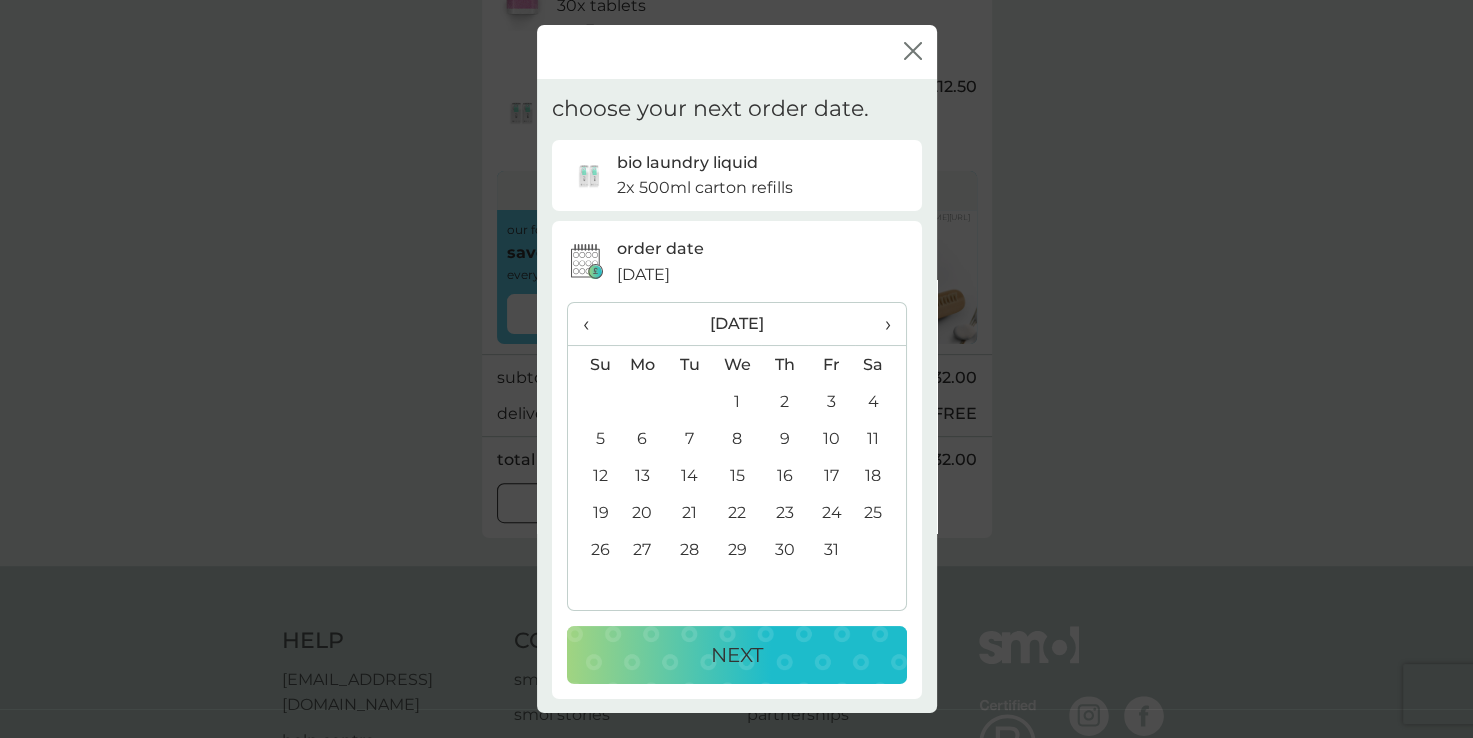 click on "›" at bounding box center [880, 324] 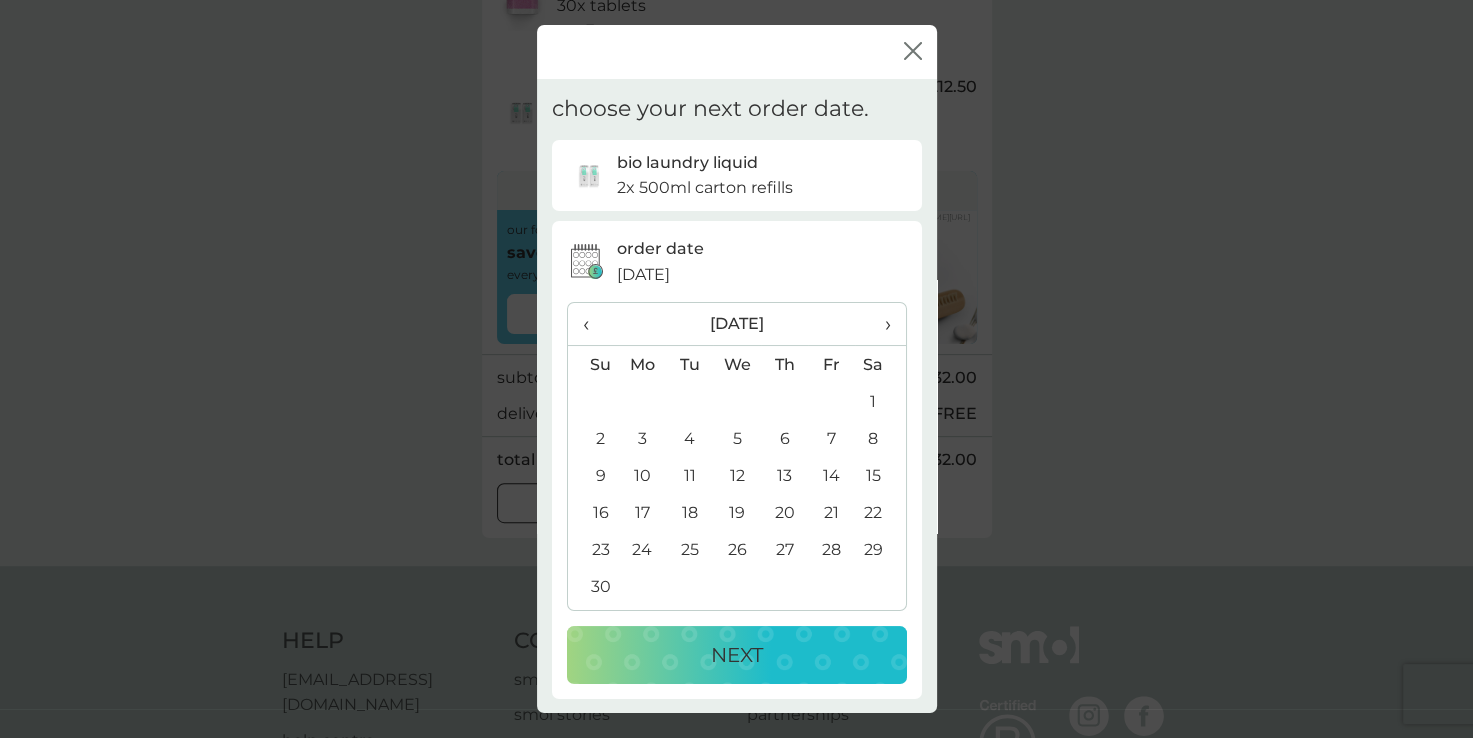 click on "›" at bounding box center (880, 324) 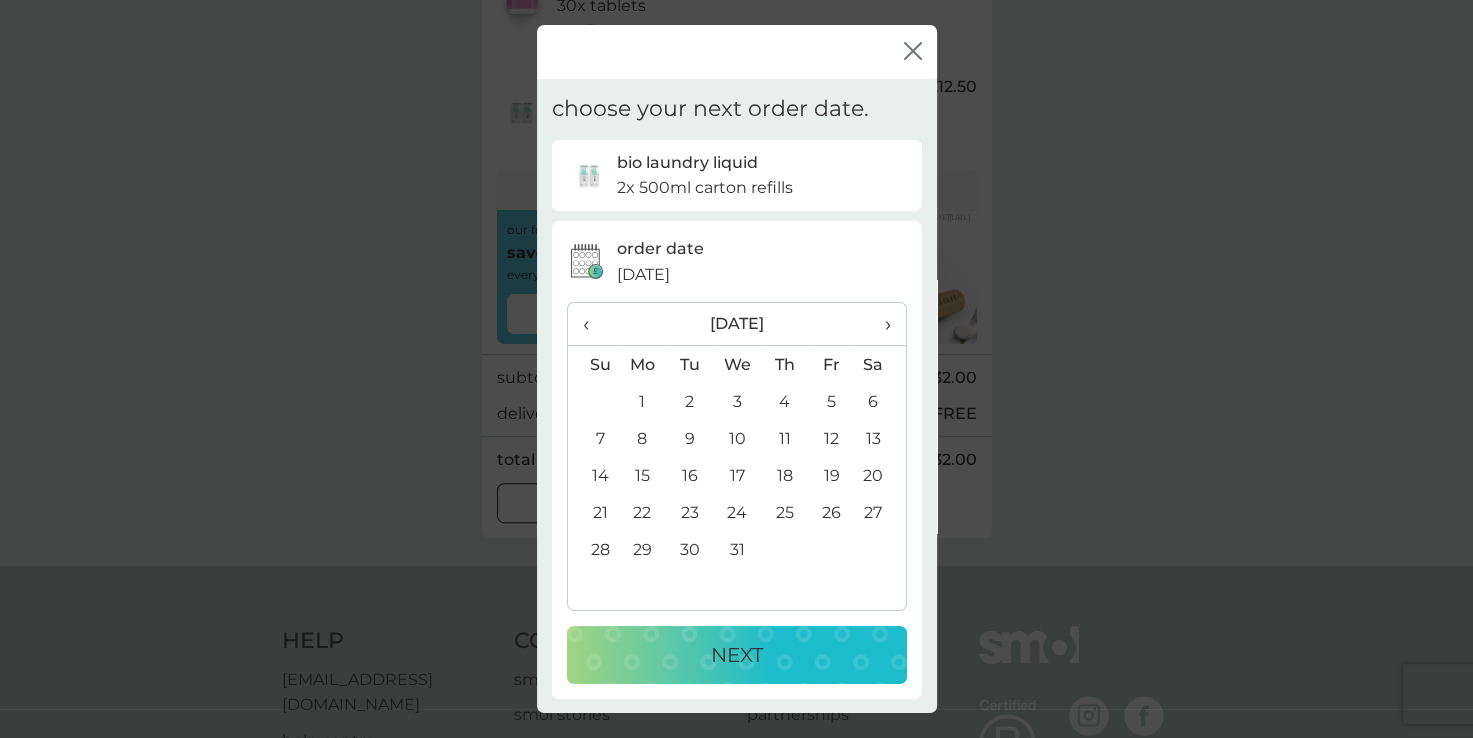 click on "›" at bounding box center (880, 324) 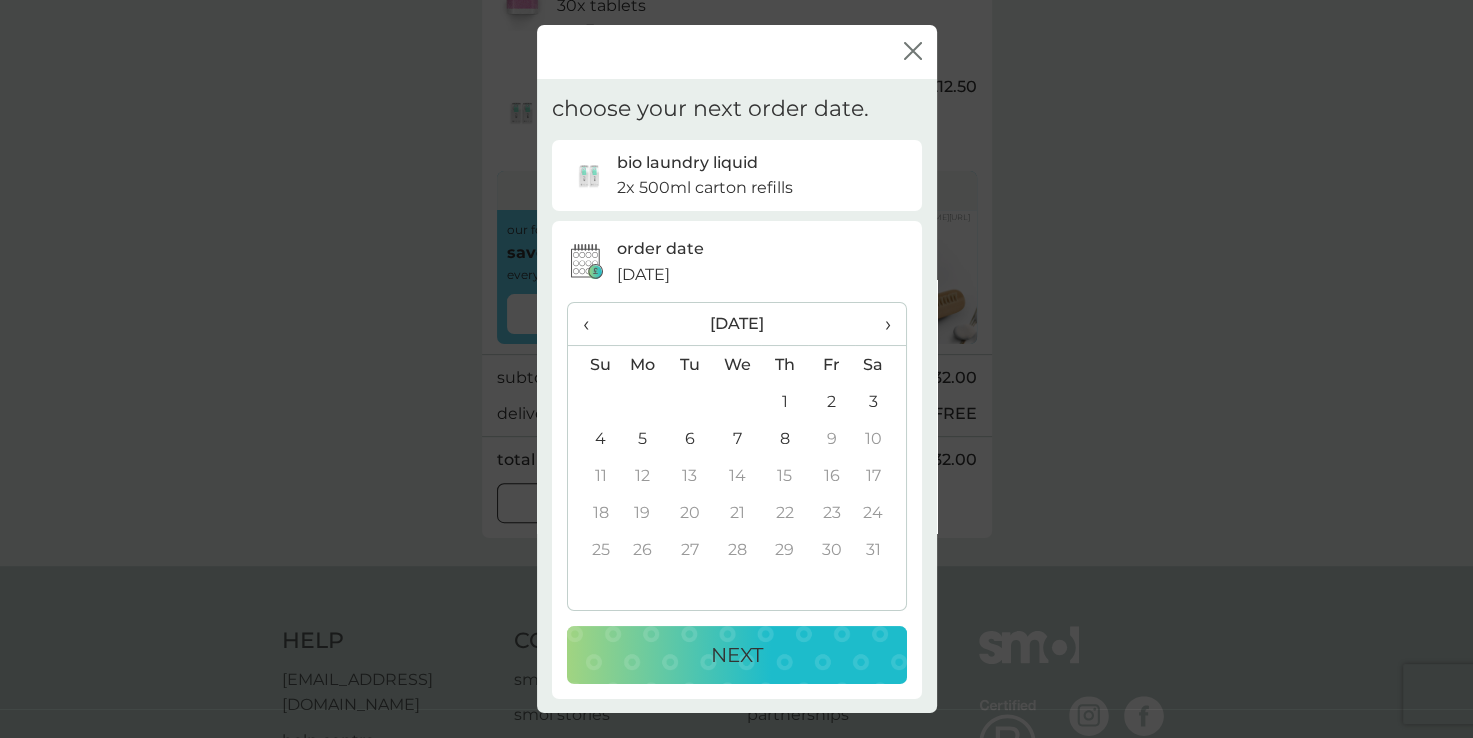 click on "‹" at bounding box center (593, 324) 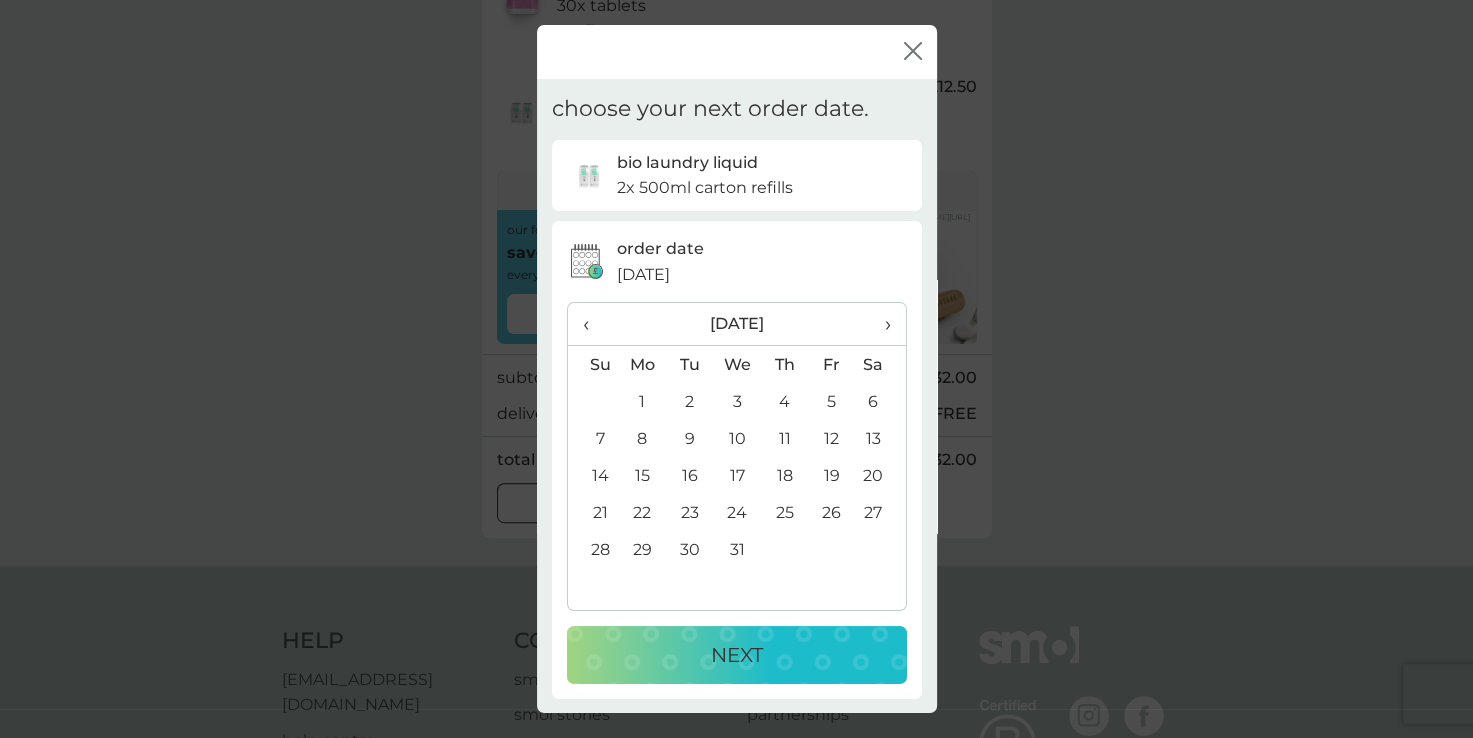 click on "‹" at bounding box center (593, 324) 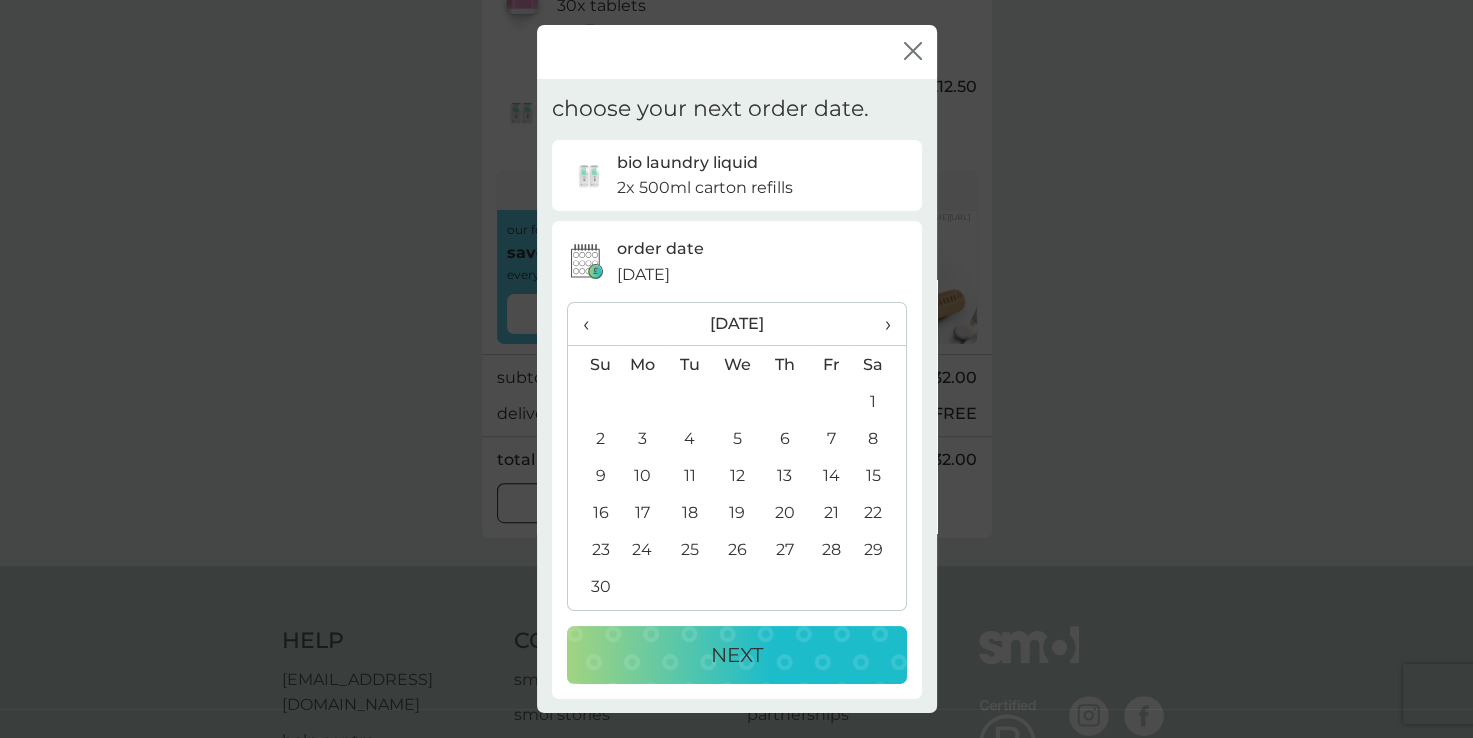 click on "‹" at bounding box center [593, 324] 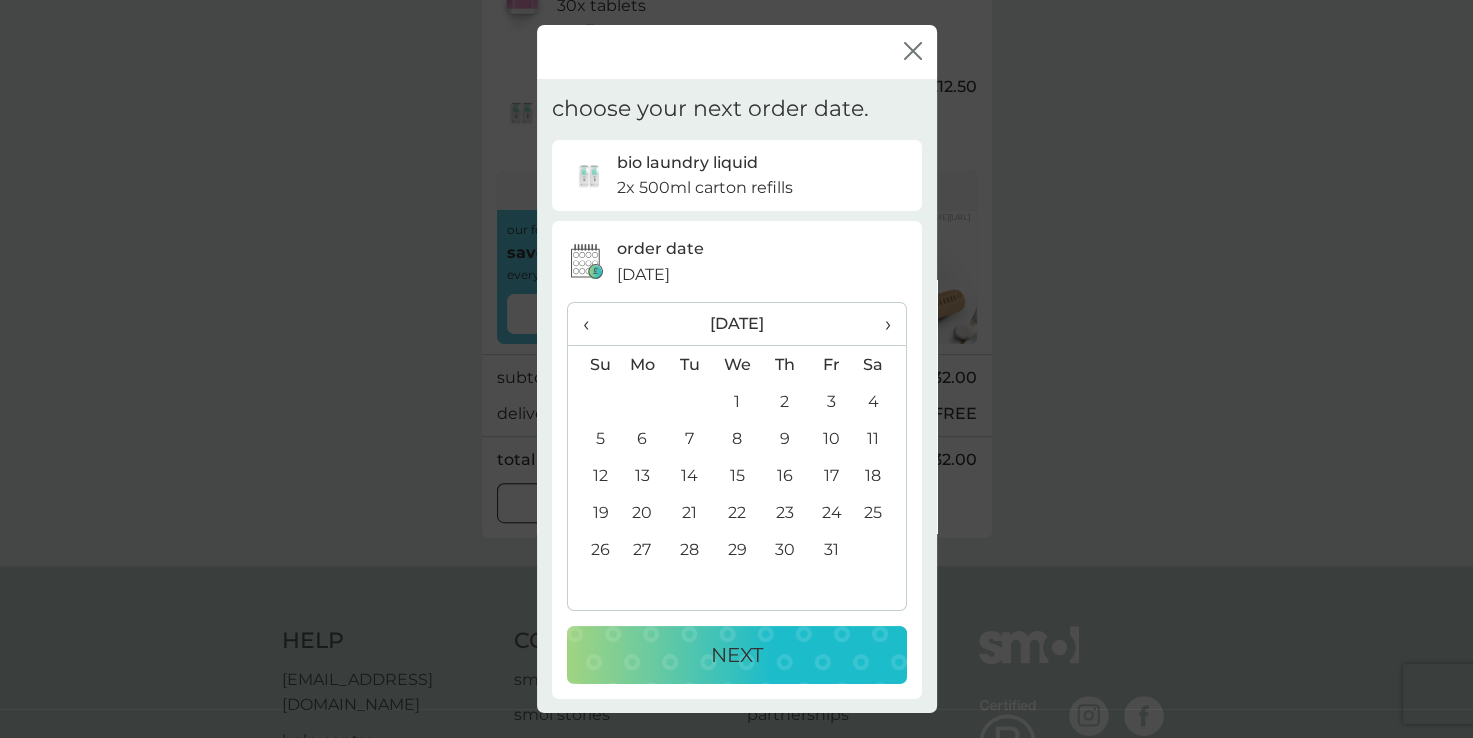 click on "‹" at bounding box center (593, 324) 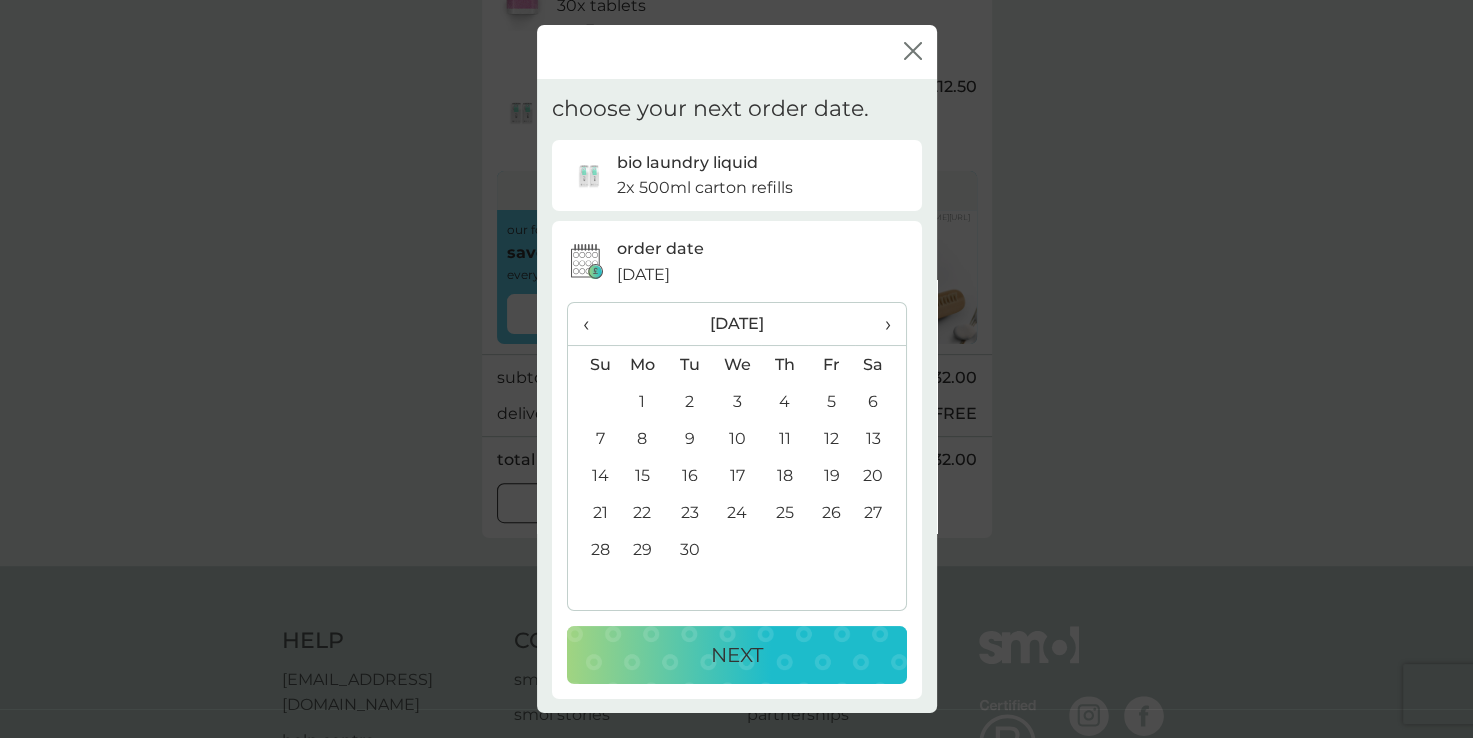click on "22" at bounding box center [643, 512] 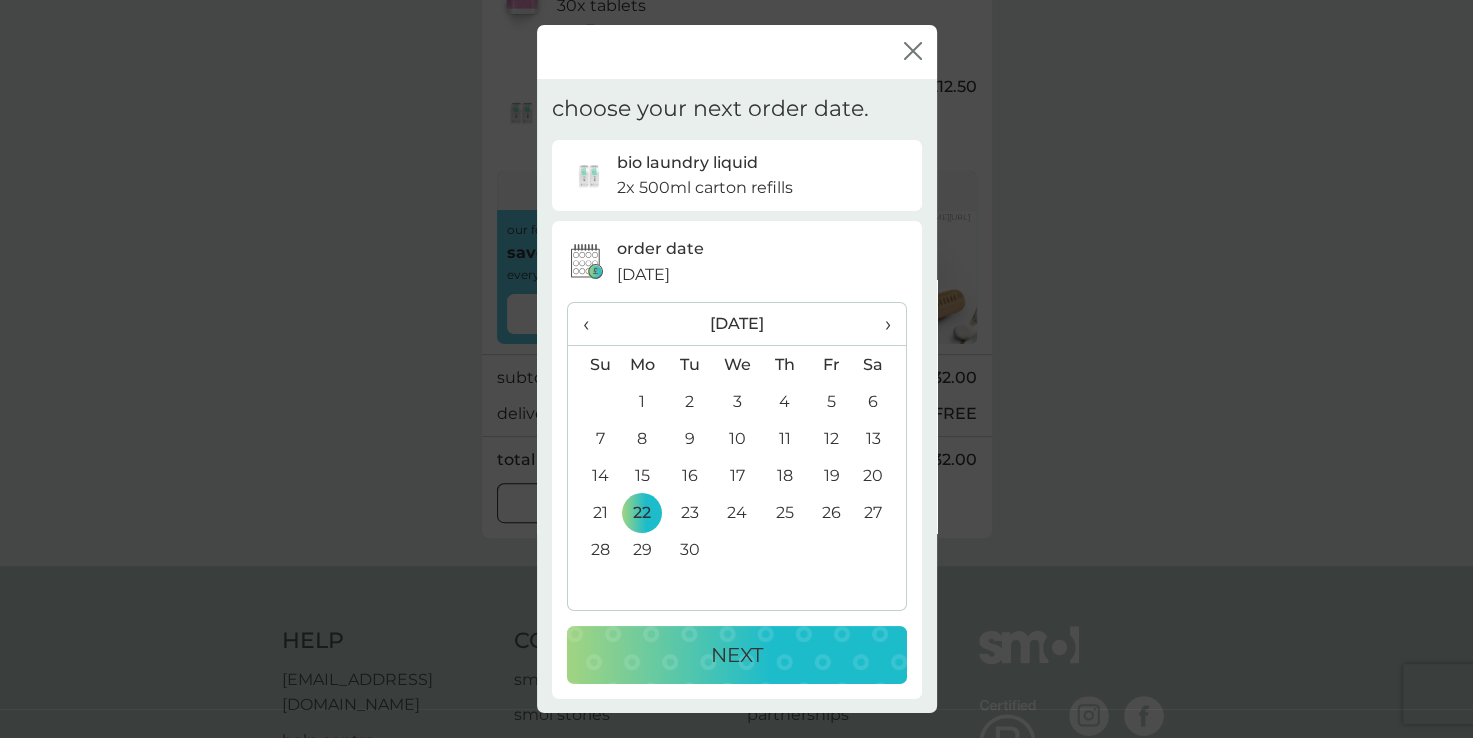 click on "NEXT" at bounding box center (737, 655) 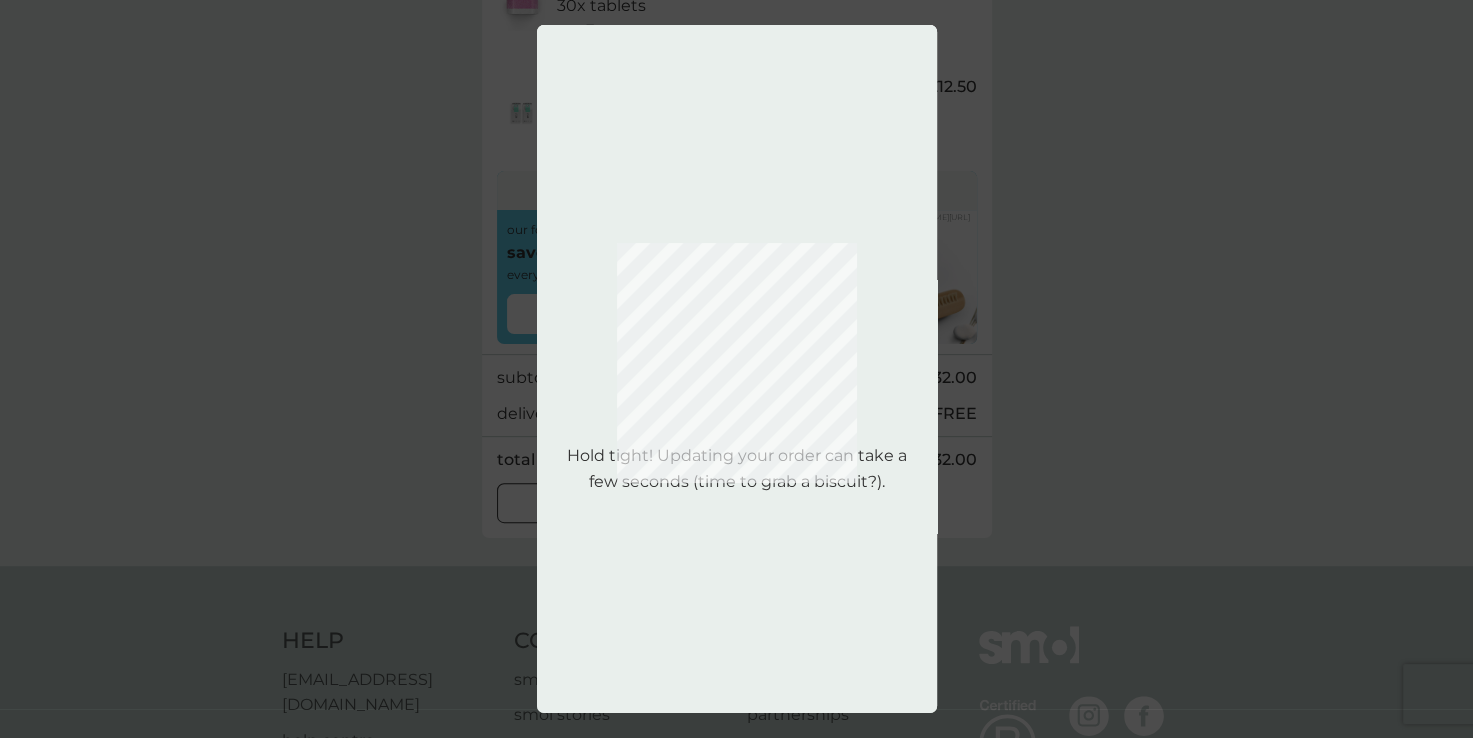 scroll, scrollTop: 0, scrollLeft: 0, axis: both 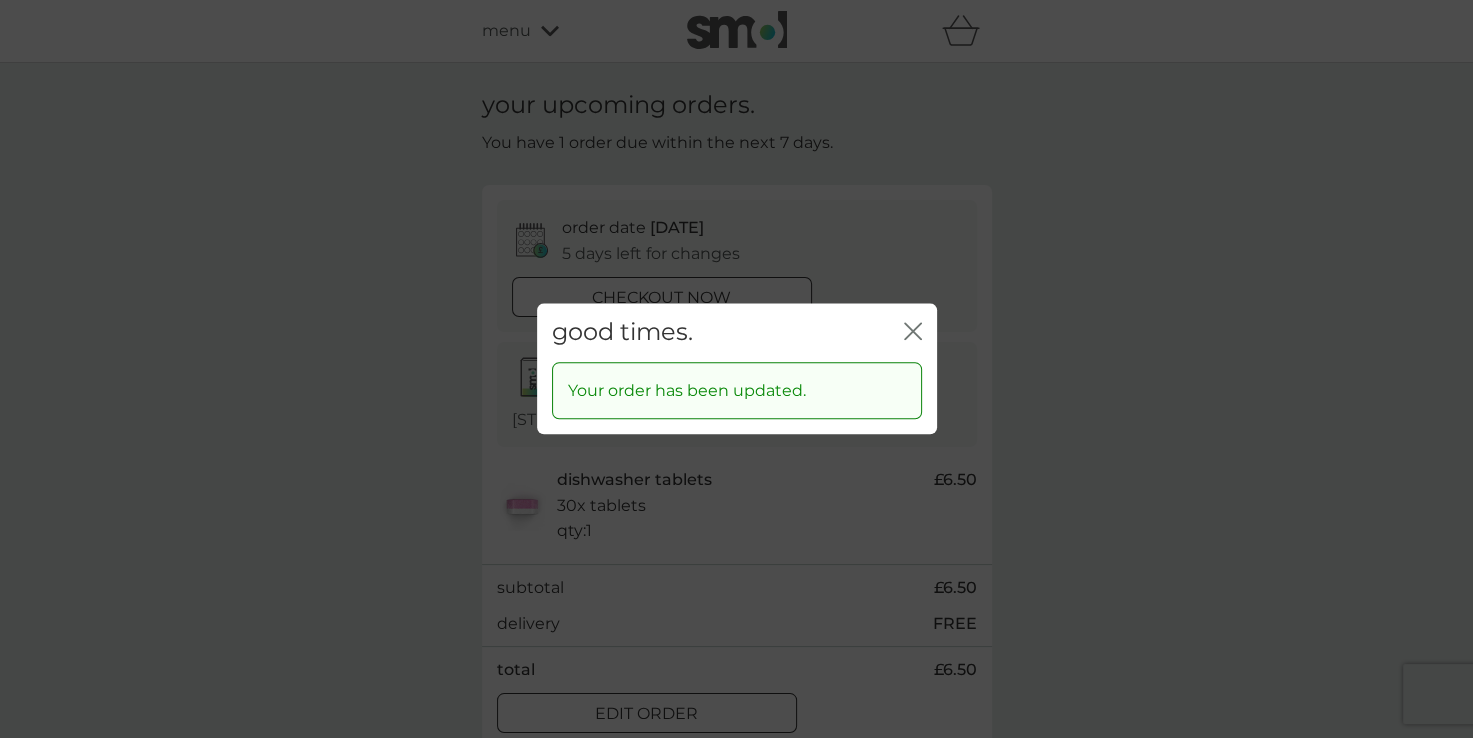 click 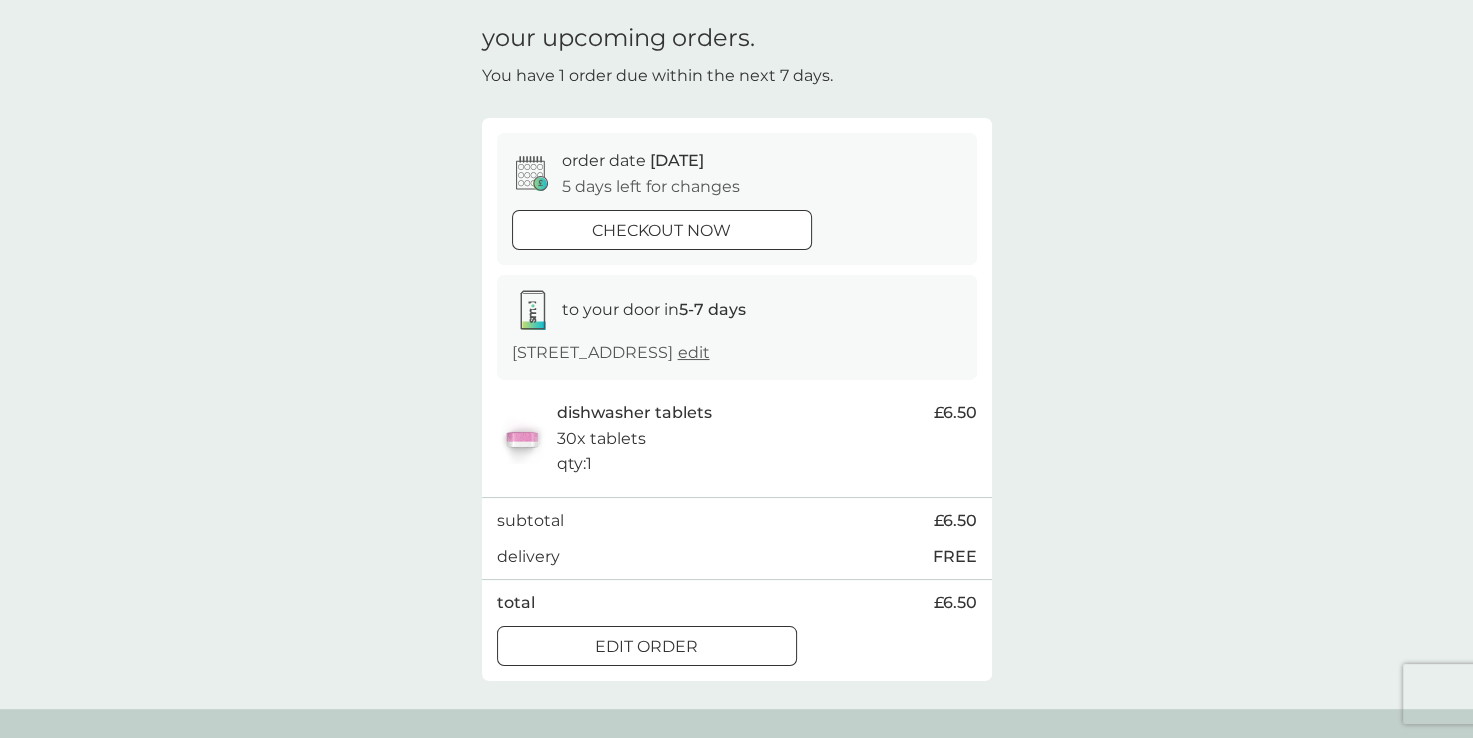 scroll, scrollTop: 100, scrollLeft: 0, axis: vertical 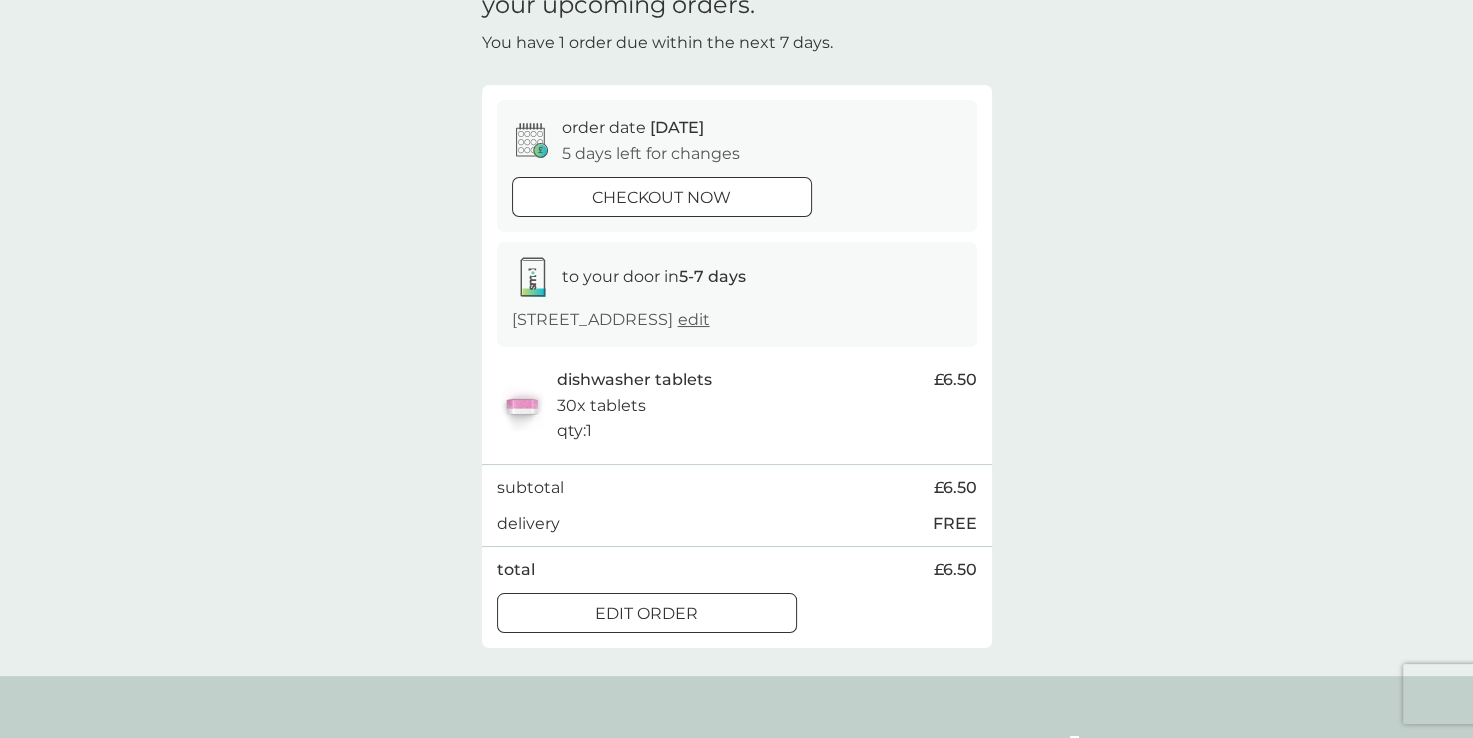 click on "edit order" at bounding box center [646, 614] 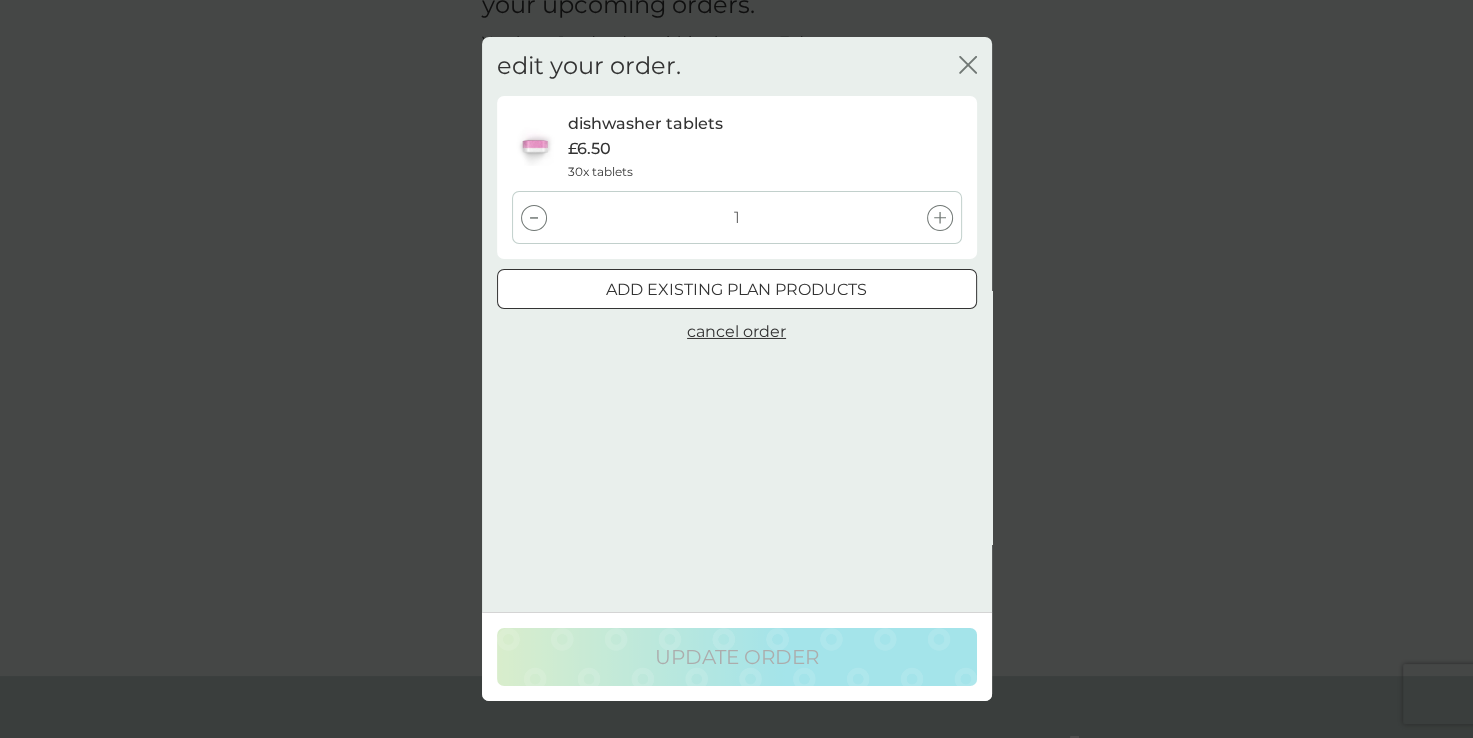 click on "close" 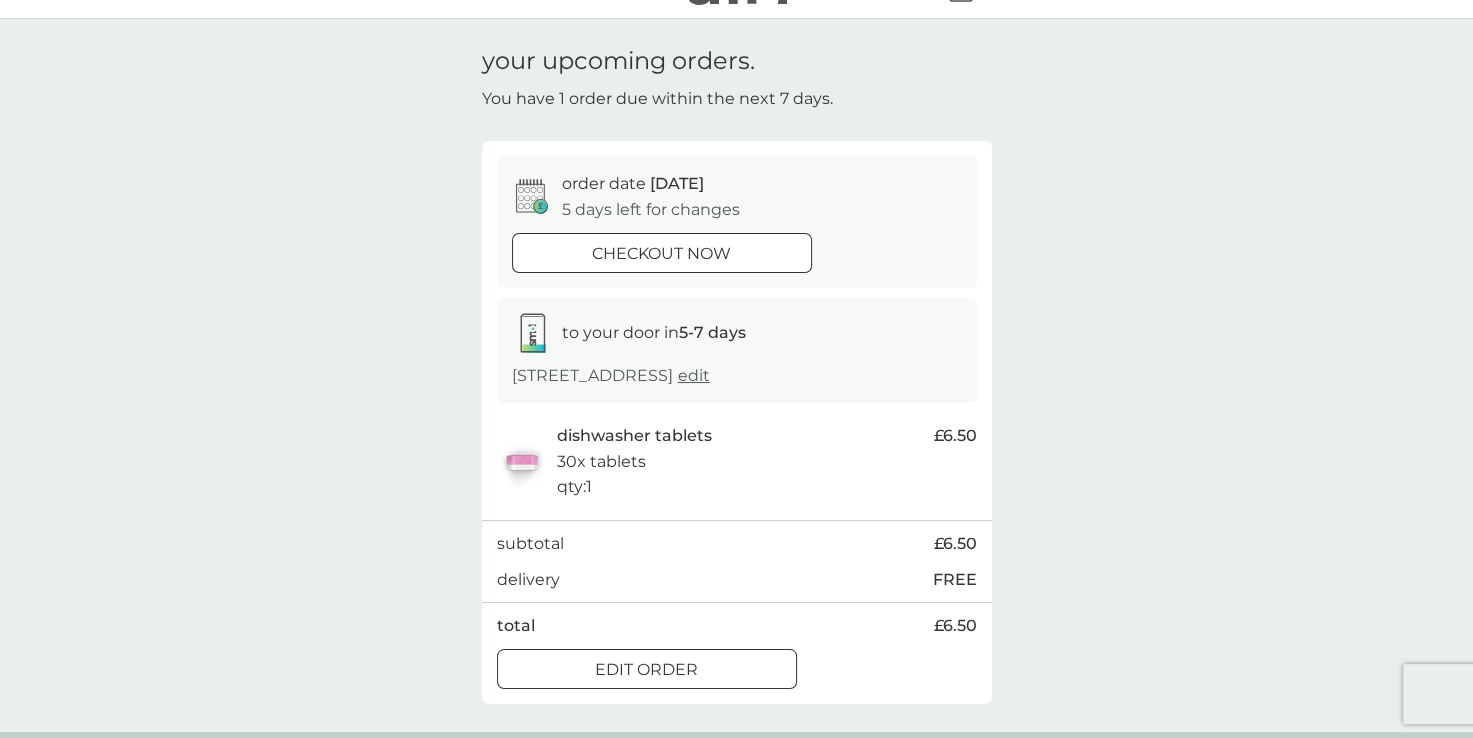 scroll, scrollTop: 0, scrollLeft: 0, axis: both 